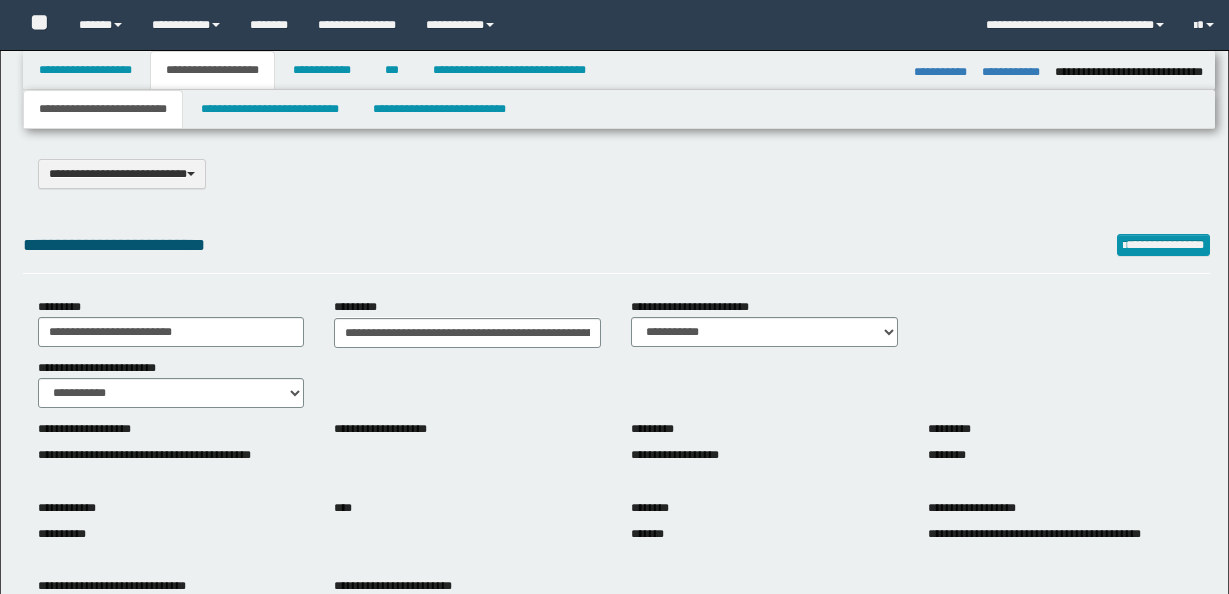 select on "*" 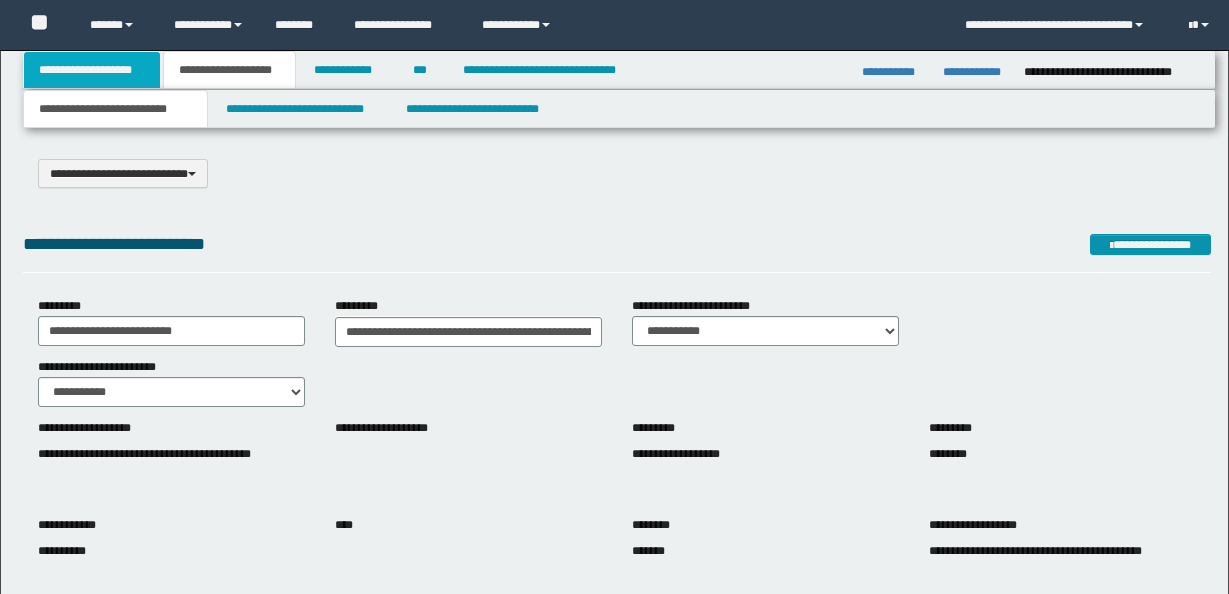 scroll, scrollTop: 583, scrollLeft: 0, axis: vertical 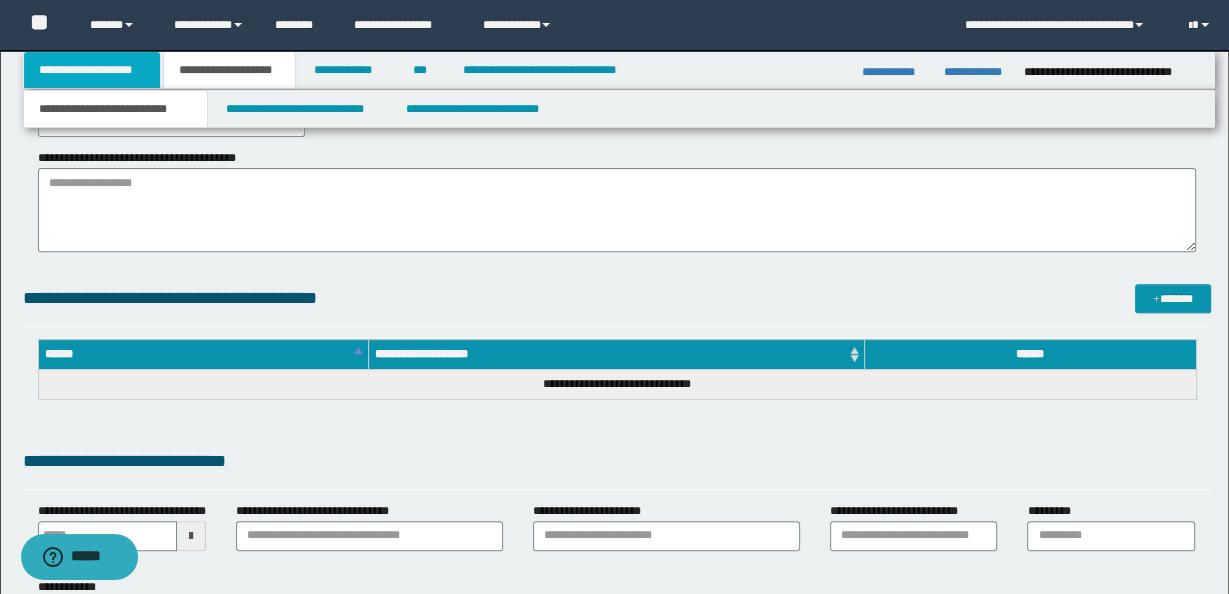 click on "**********" at bounding box center (92, 70) 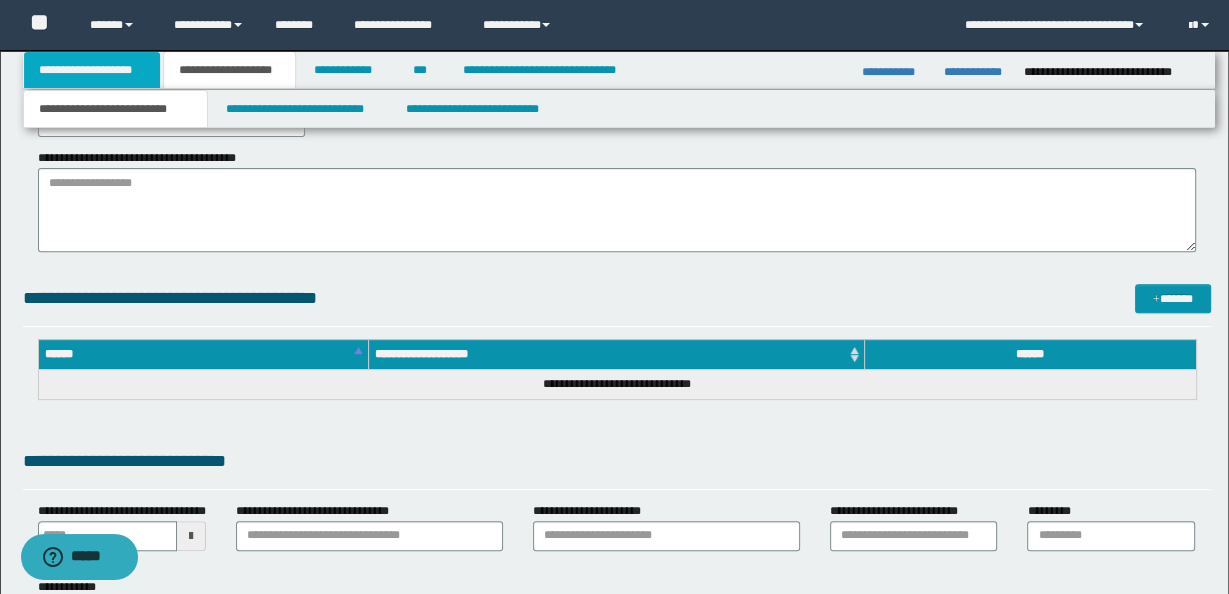 scroll, scrollTop: 510, scrollLeft: 0, axis: vertical 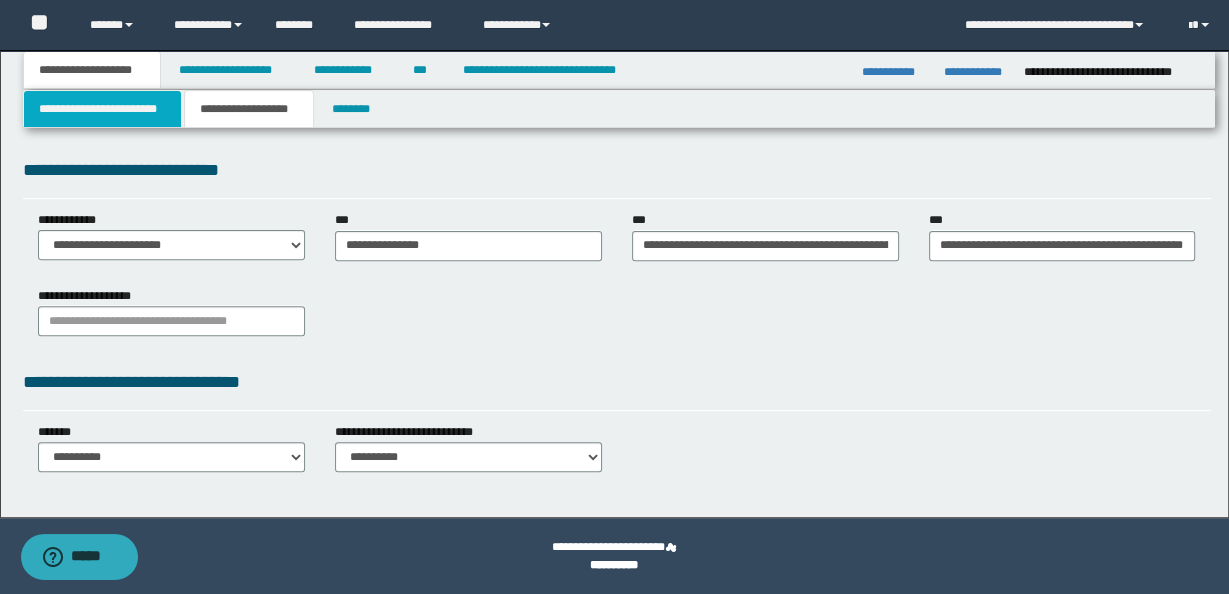 click on "**********" at bounding box center (103, 109) 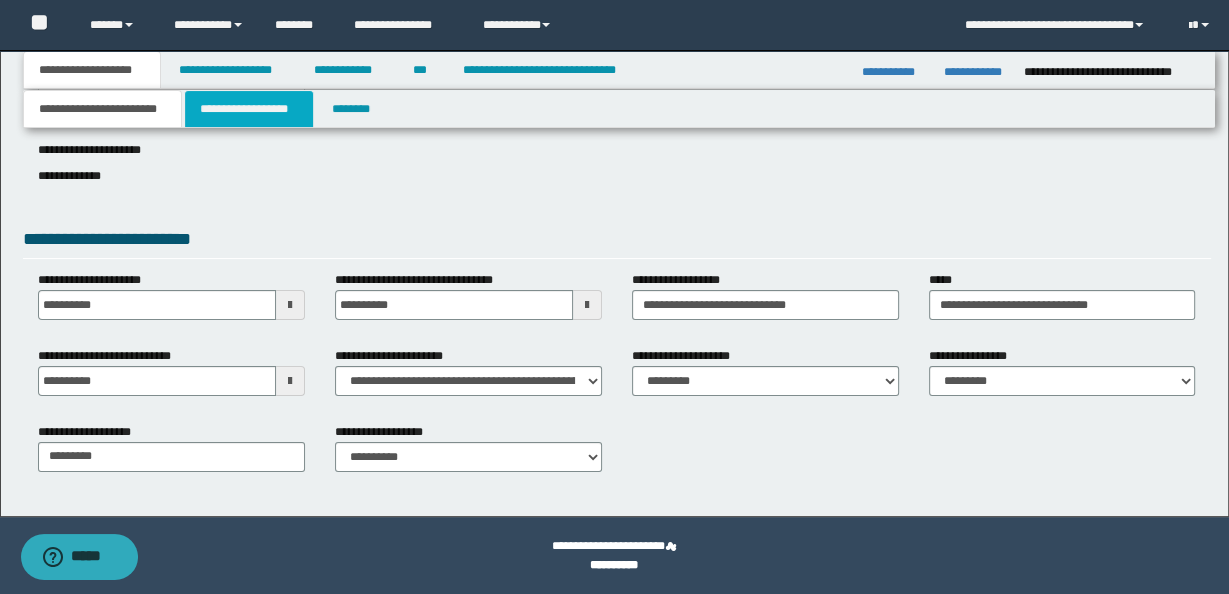click on "**********" at bounding box center [249, 109] 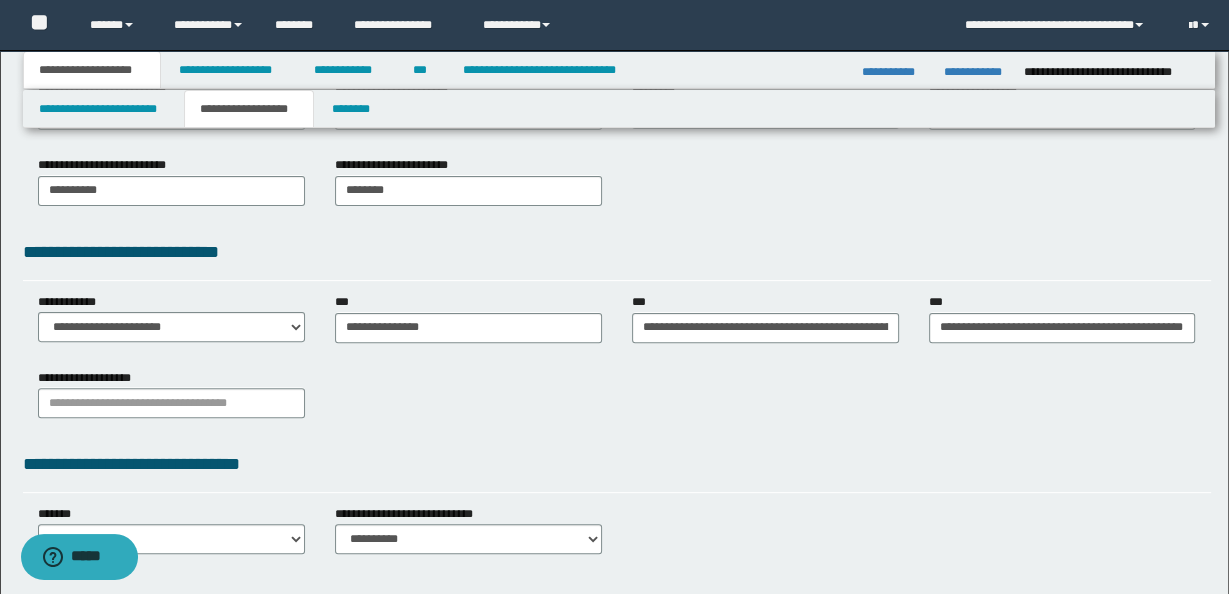 scroll, scrollTop: 429, scrollLeft: 0, axis: vertical 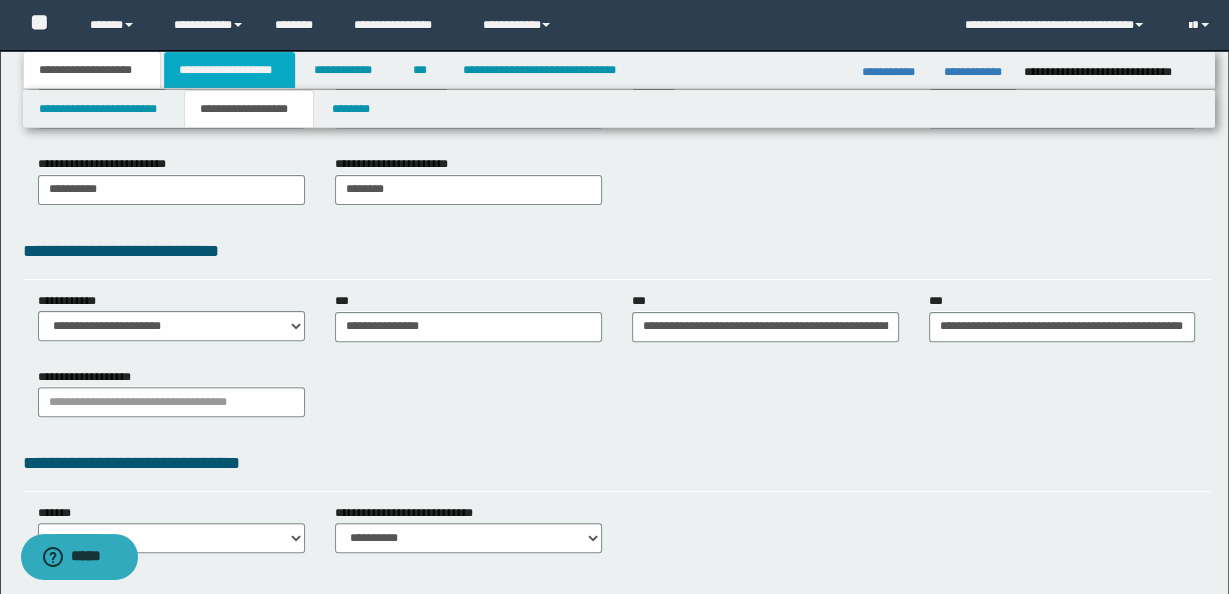 click on "**********" at bounding box center (229, 70) 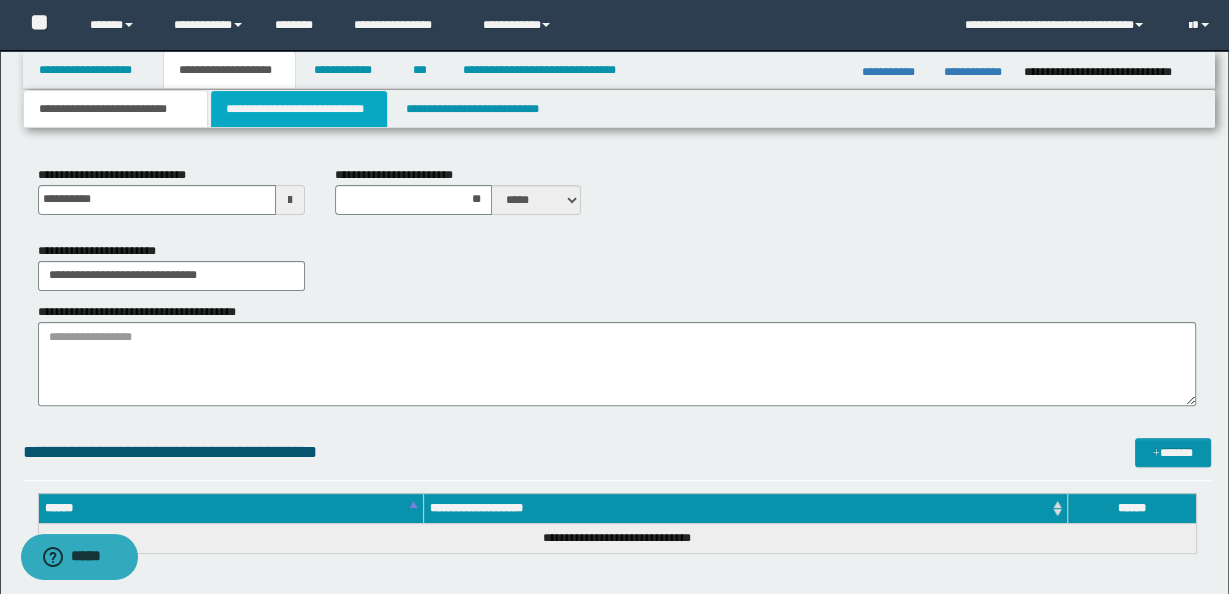 click on "**********" at bounding box center (299, 109) 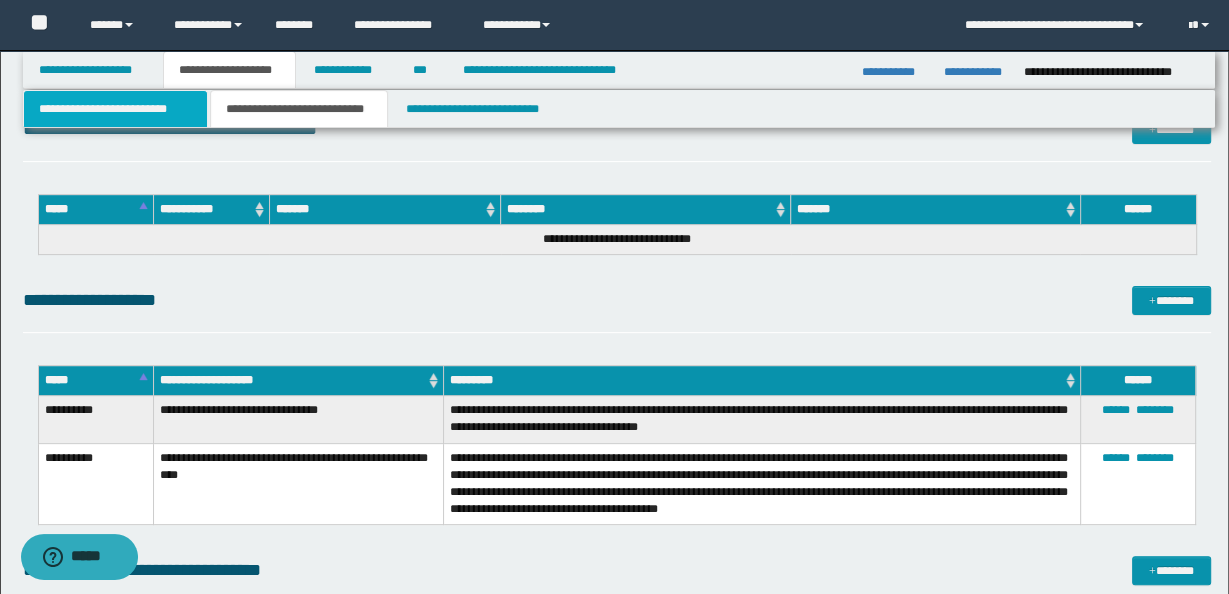 click on "**********" at bounding box center (115, 109) 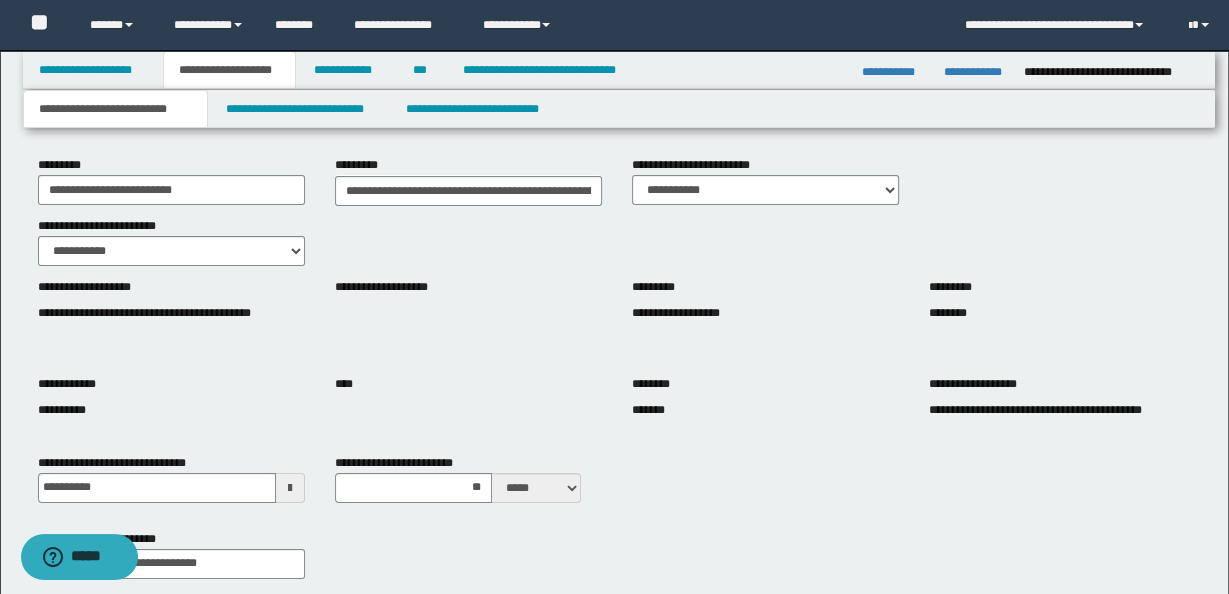 scroll, scrollTop: 344, scrollLeft: 0, axis: vertical 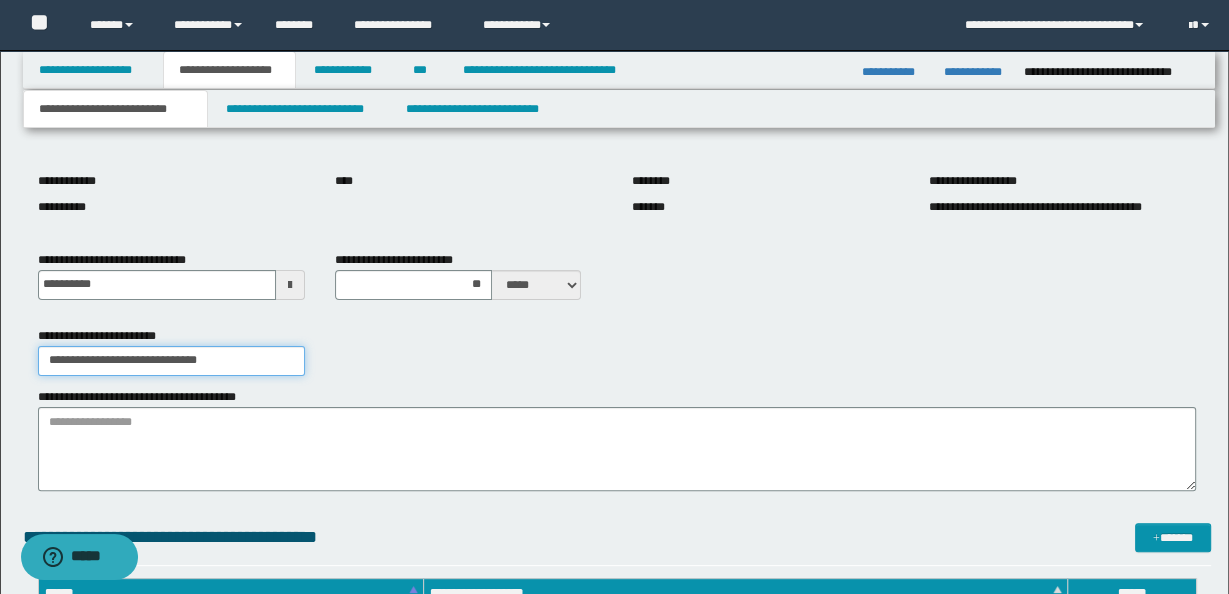 drag, startPoint x: 237, startPoint y: 361, endPoint x: 18, endPoint y: 359, distance: 219.00912 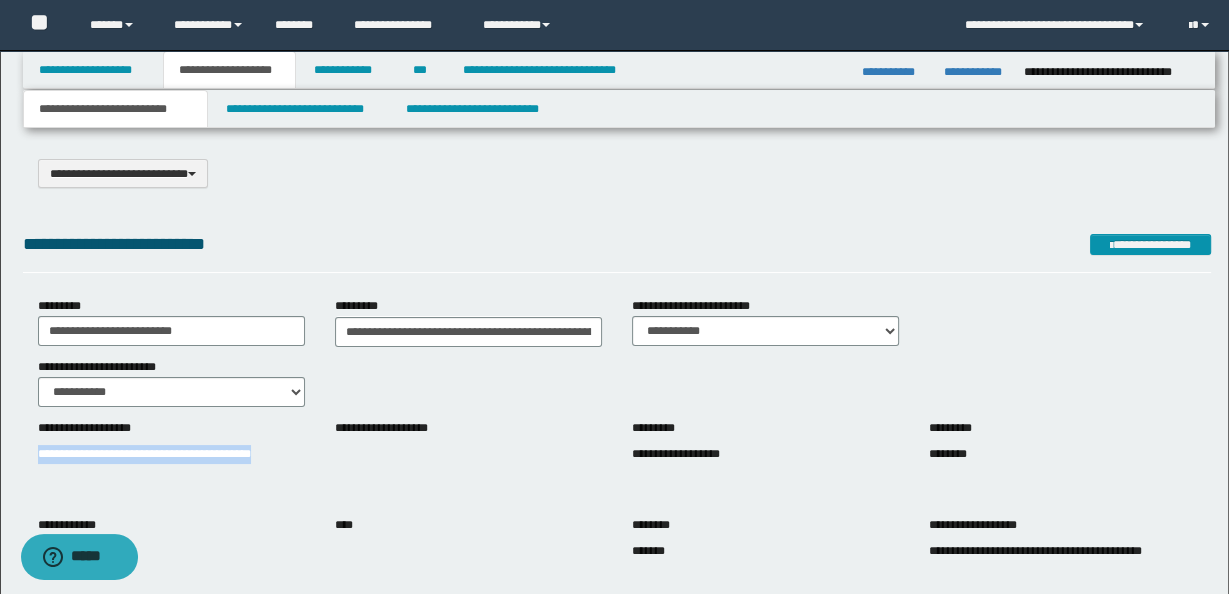 drag, startPoint x: 37, startPoint y: 452, endPoint x: 104, endPoint y: 471, distance: 69.641945 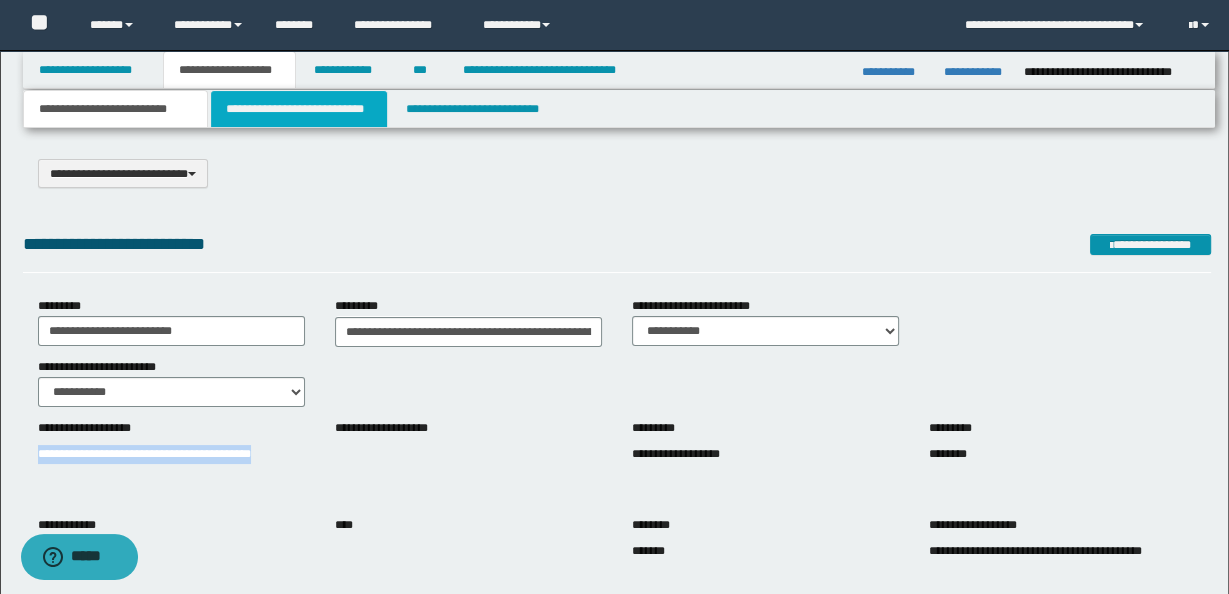 click on "**********" at bounding box center [299, 109] 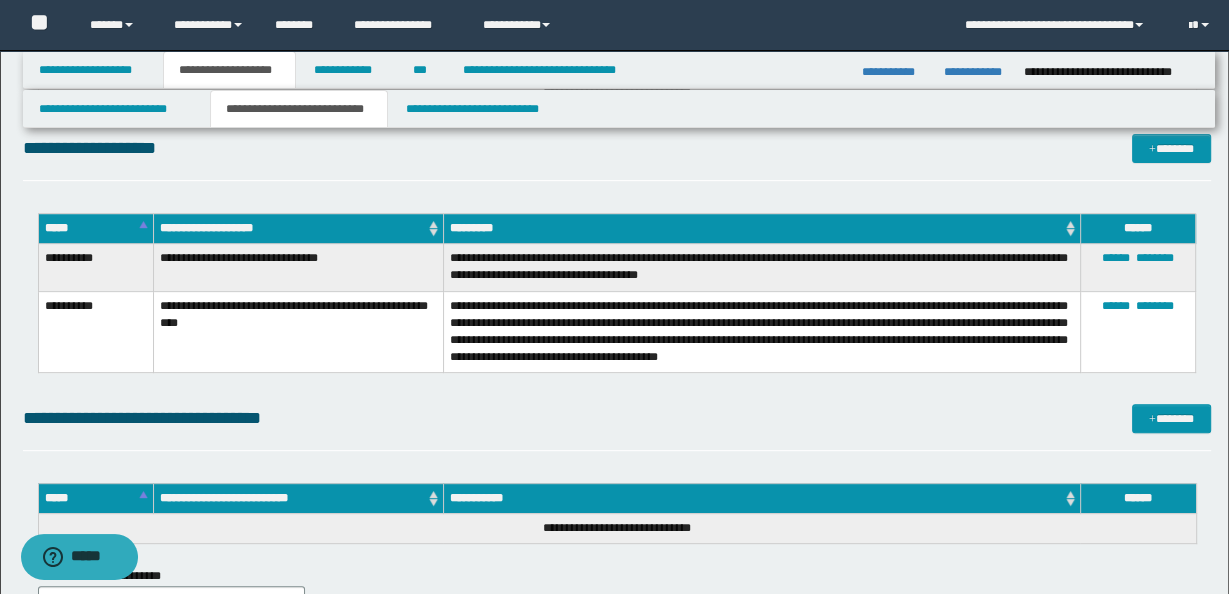 scroll, scrollTop: 594, scrollLeft: 0, axis: vertical 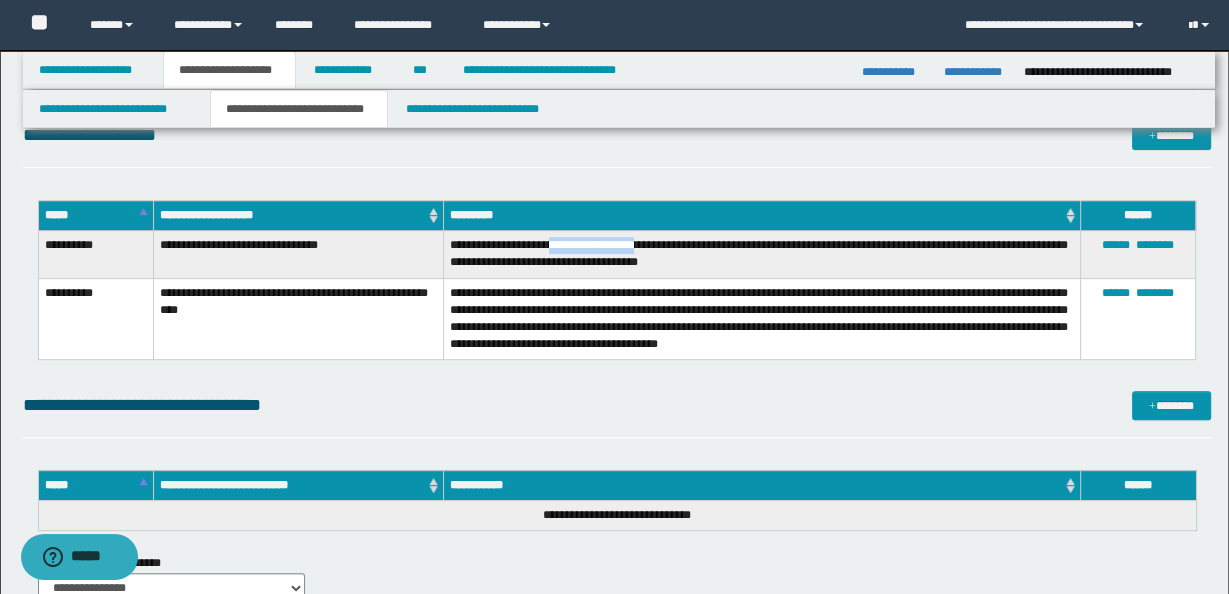 drag, startPoint x: 555, startPoint y: 249, endPoint x: 651, endPoint y: 247, distance: 96.02083 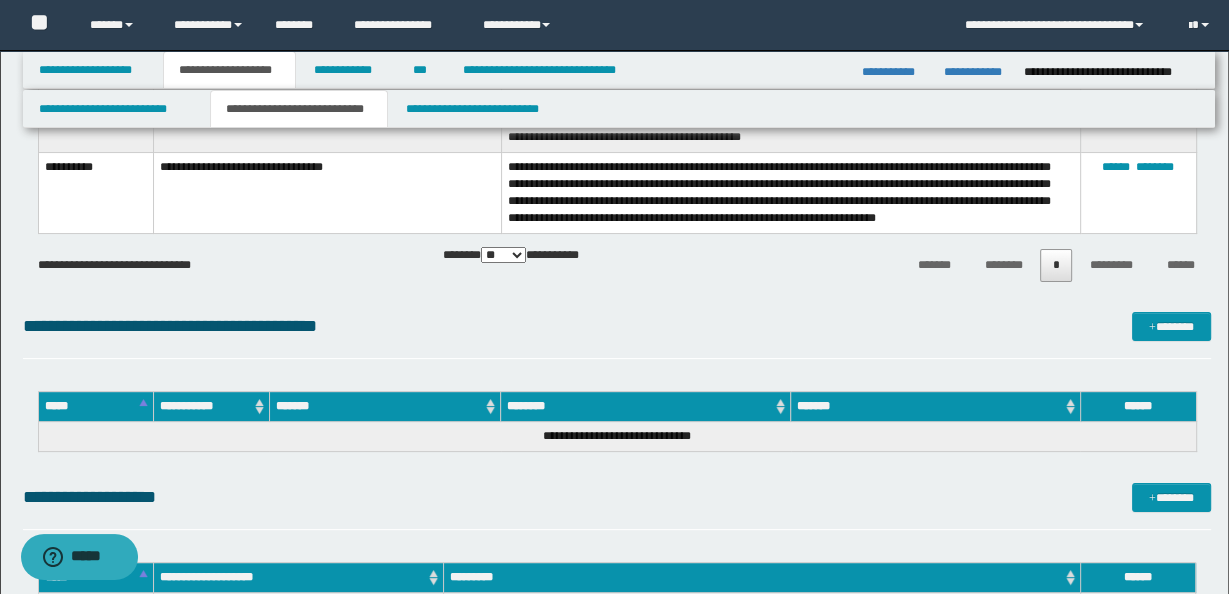 scroll, scrollTop: 81, scrollLeft: 0, axis: vertical 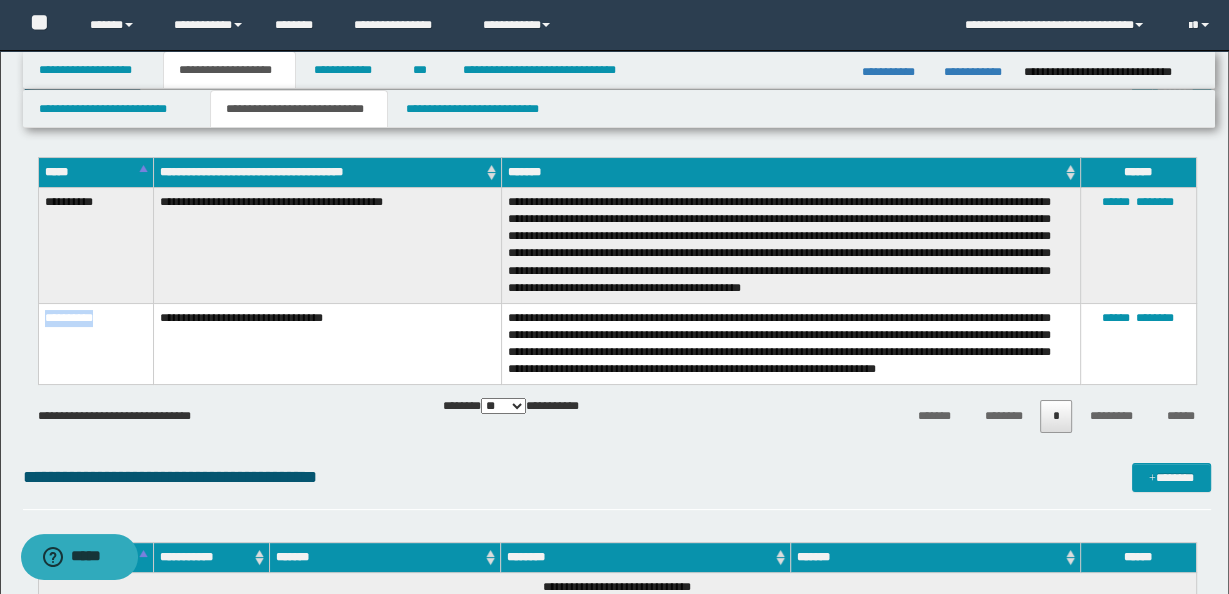 drag, startPoint x: 45, startPoint y: 315, endPoint x: 119, endPoint y: 314, distance: 74.00676 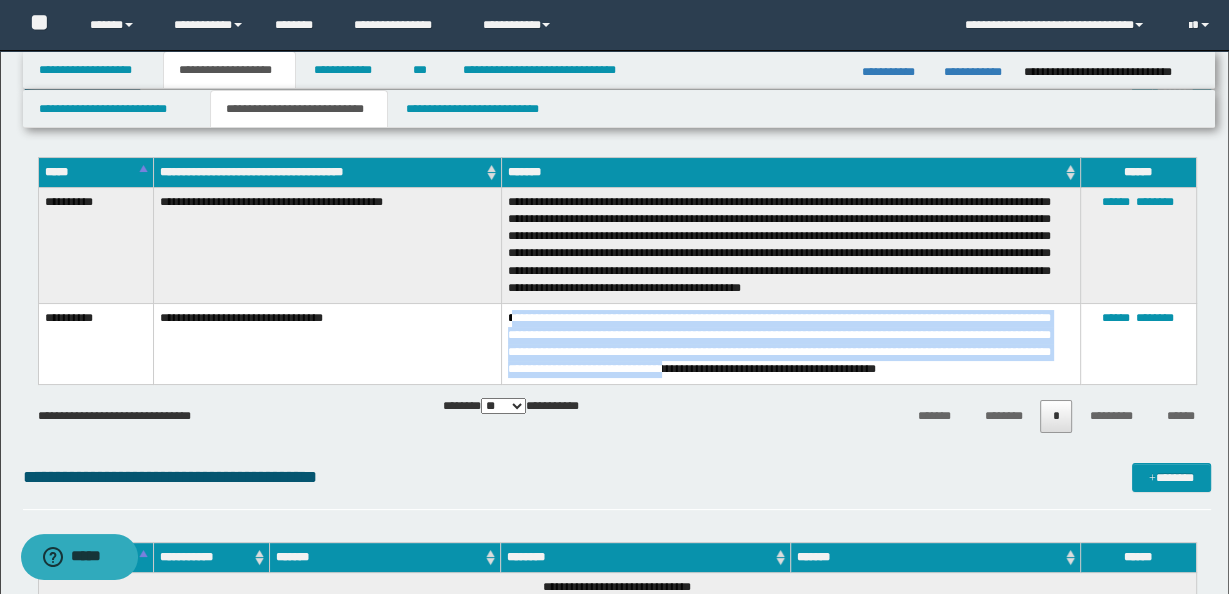 drag, startPoint x: 512, startPoint y: 315, endPoint x: 842, endPoint y: 366, distance: 333.91766 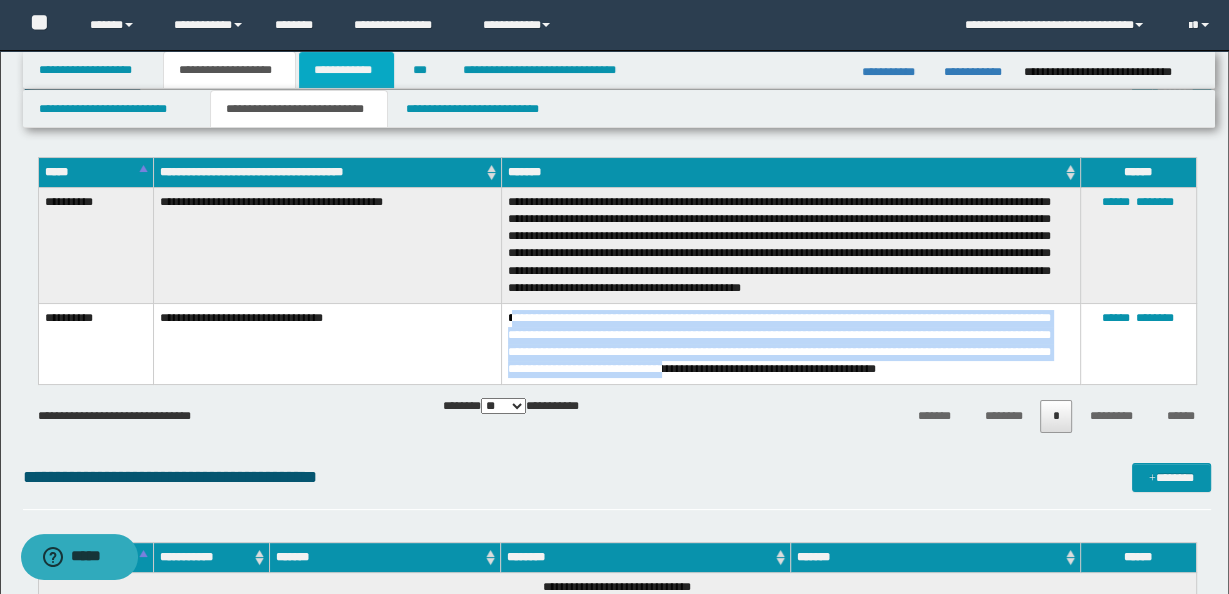 click on "**********" at bounding box center (346, 70) 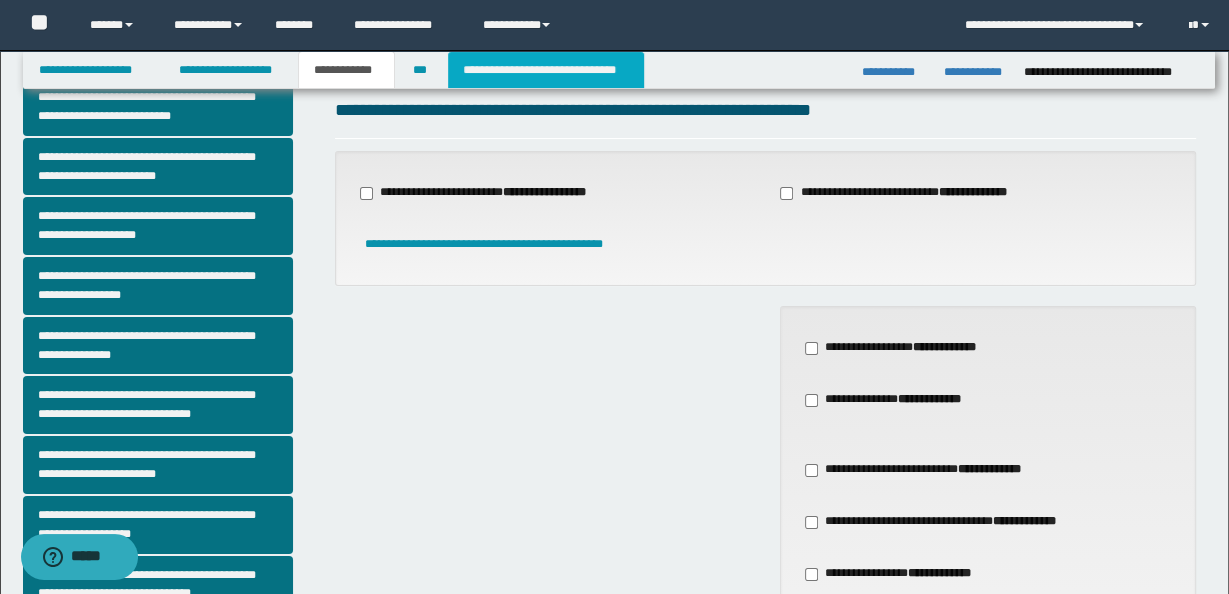 click on "**********" at bounding box center (546, 70) 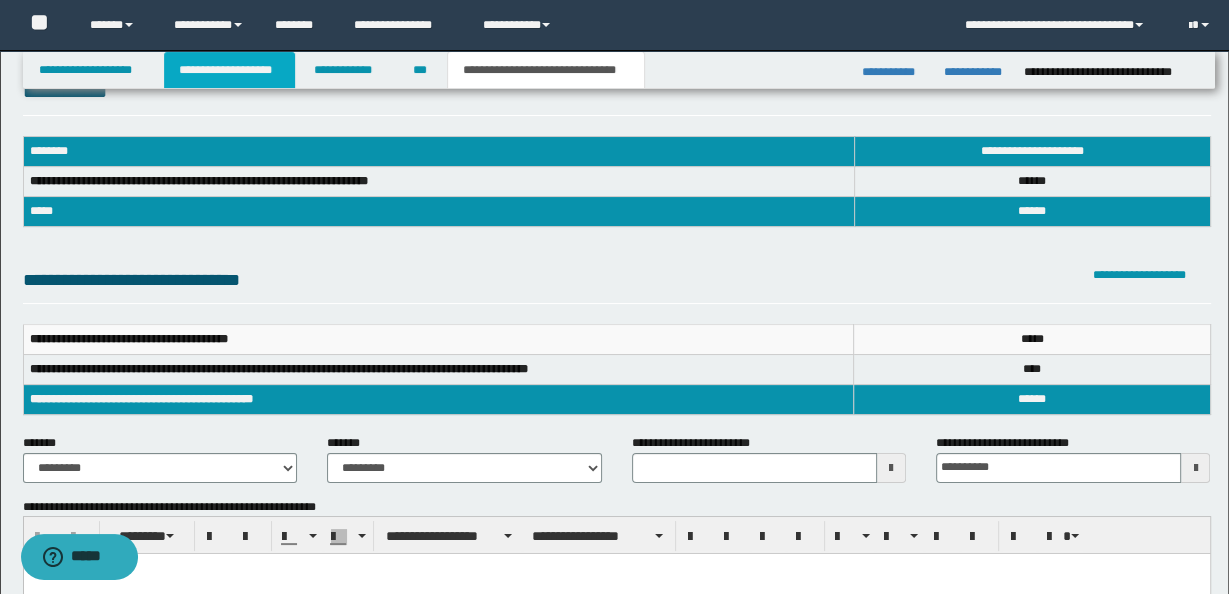 click on "**********" at bounding box center (229, 70) 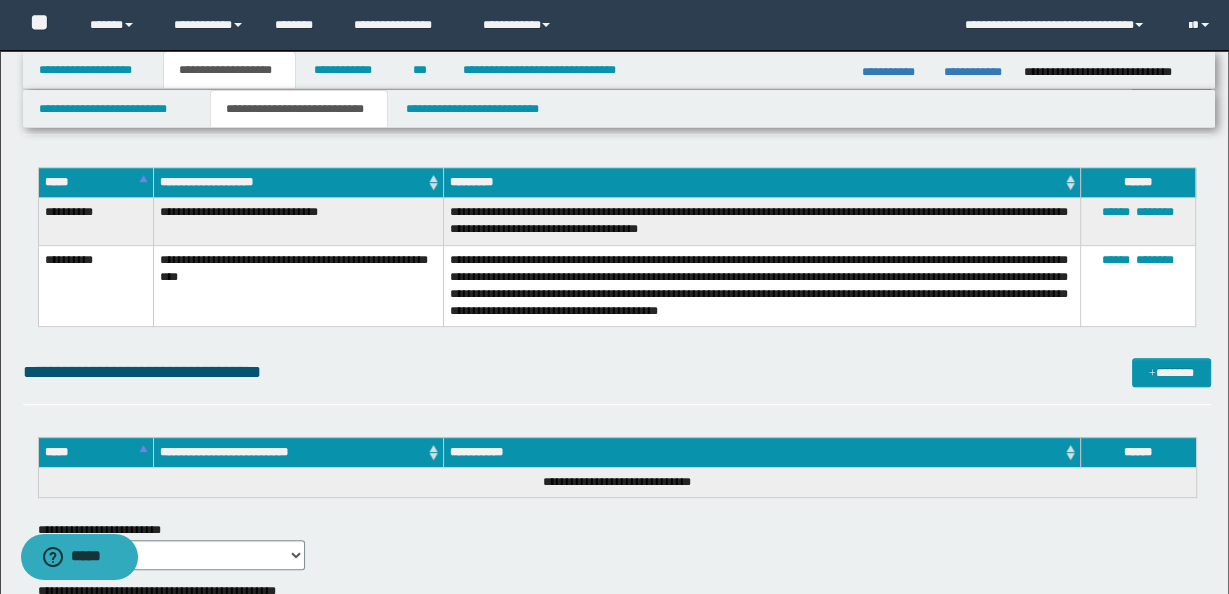 scroll, scrollTop: 812, scrollLeft: 0, axis: vertical 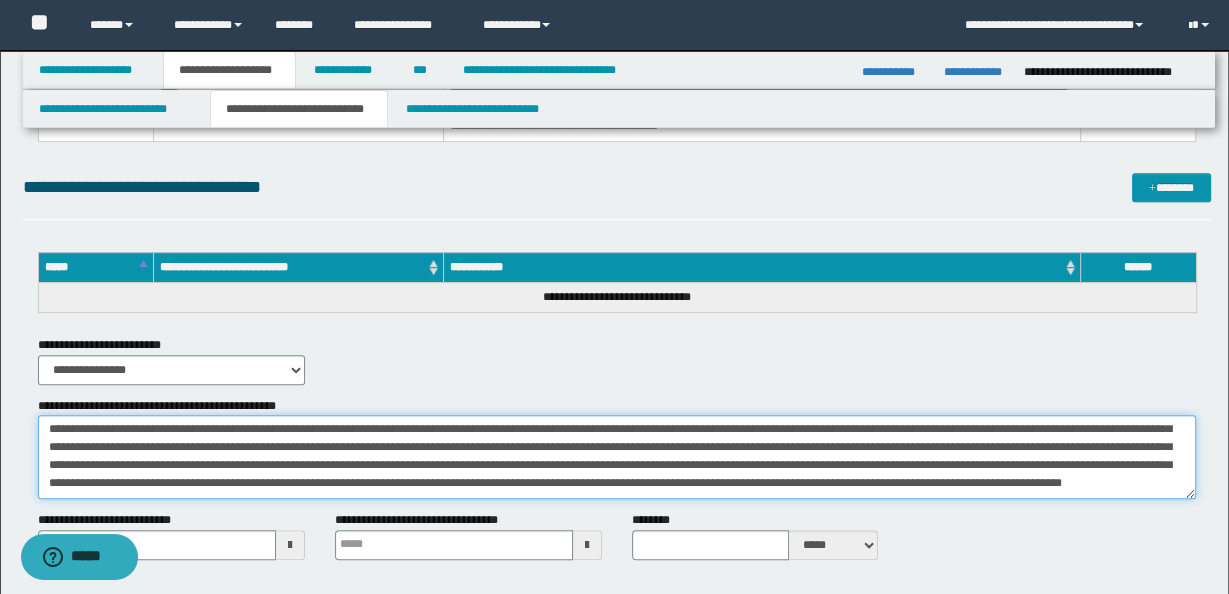 drag, startPoint x: 80, startPoint y: 469, endPoint x: 268, endPoint y: 461, distance: 188.17014 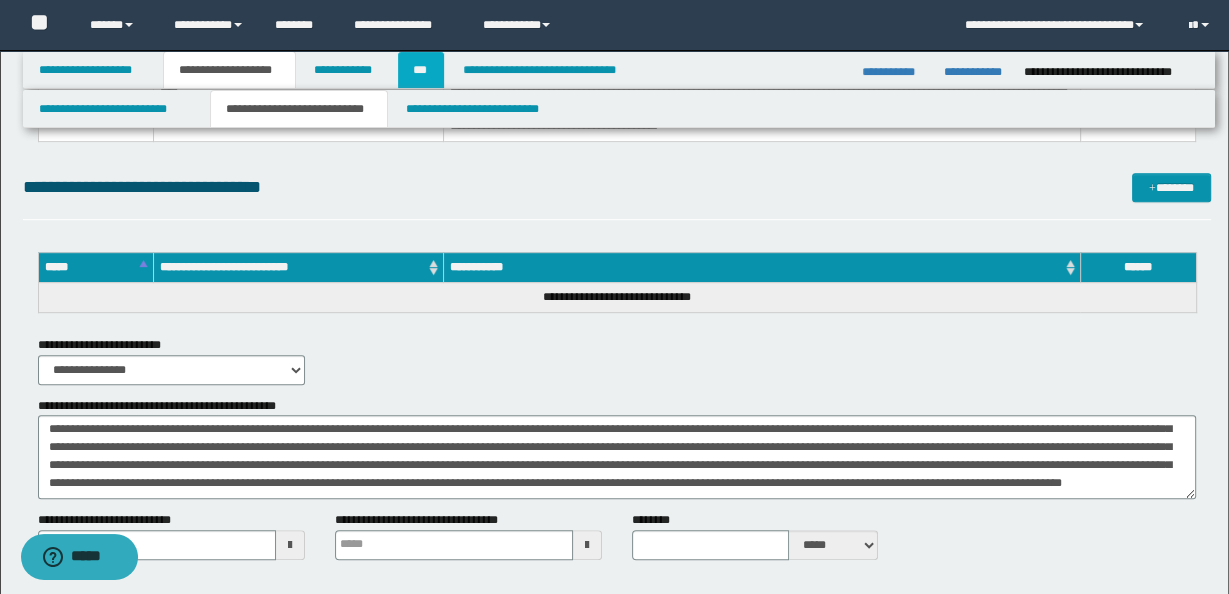 click on "***" at bounding box center (421, 70) 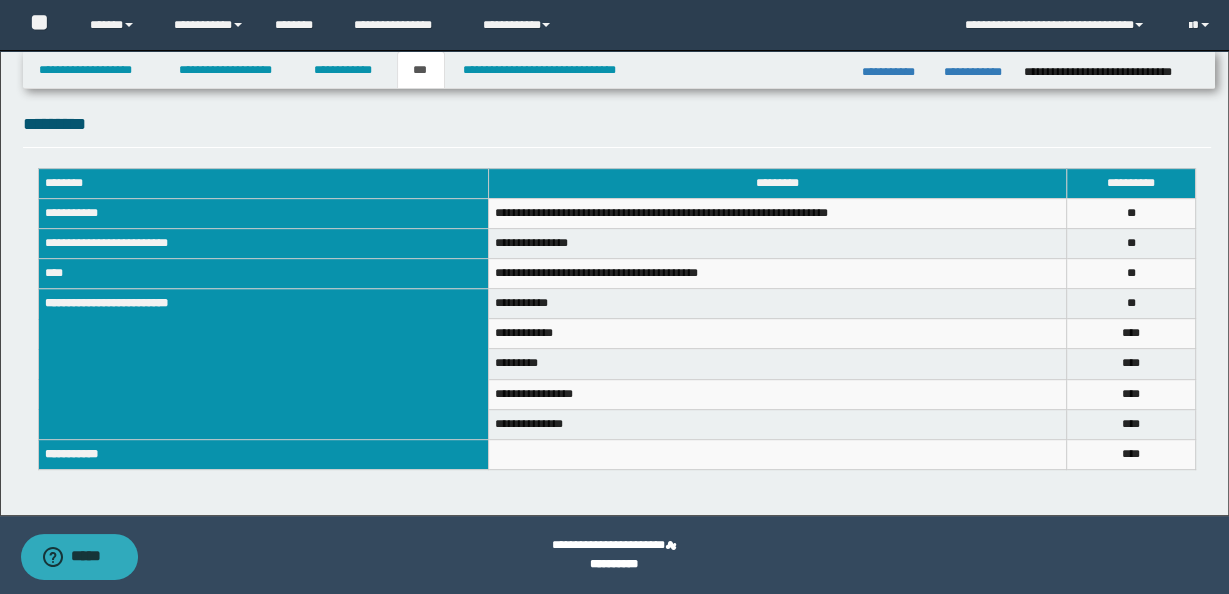 scroll, scrollTop: 684, scrollLeft: 0, axis: vertical 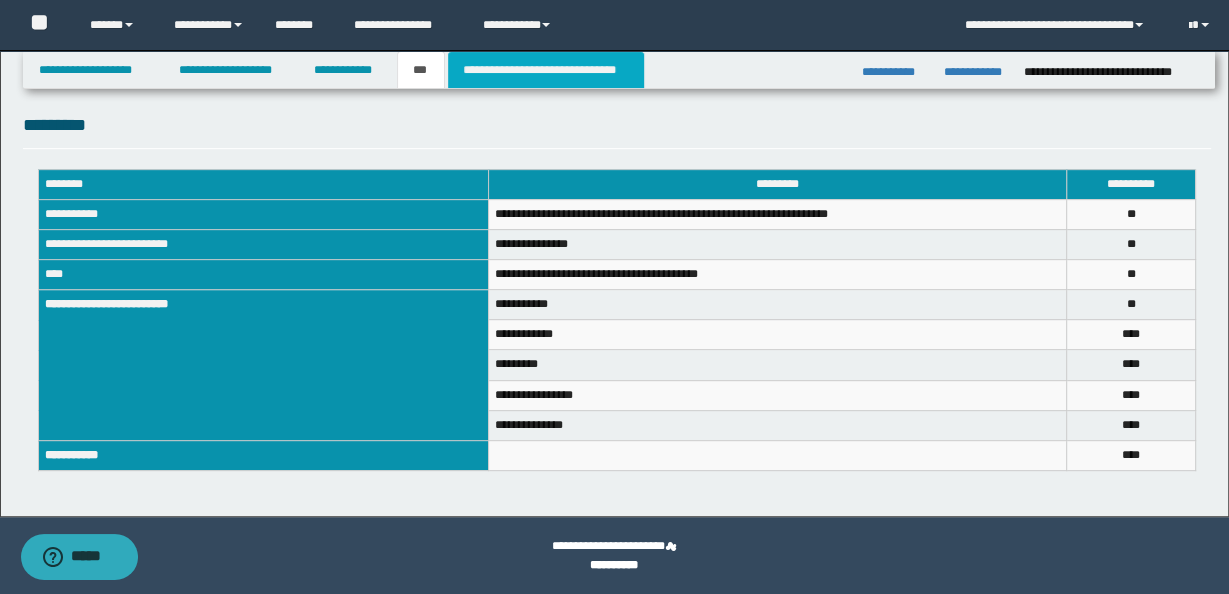 click on "**********" at bounding box center (546, 70) 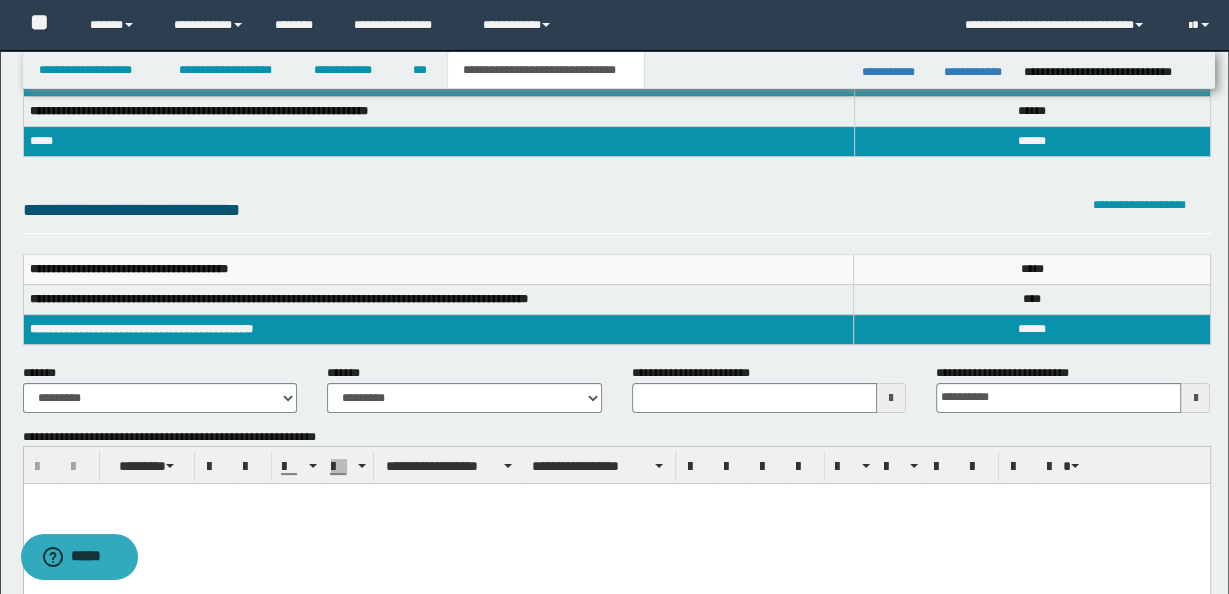 scroll, scrollTop: 109, scrollLeft: 0, axis: vertical 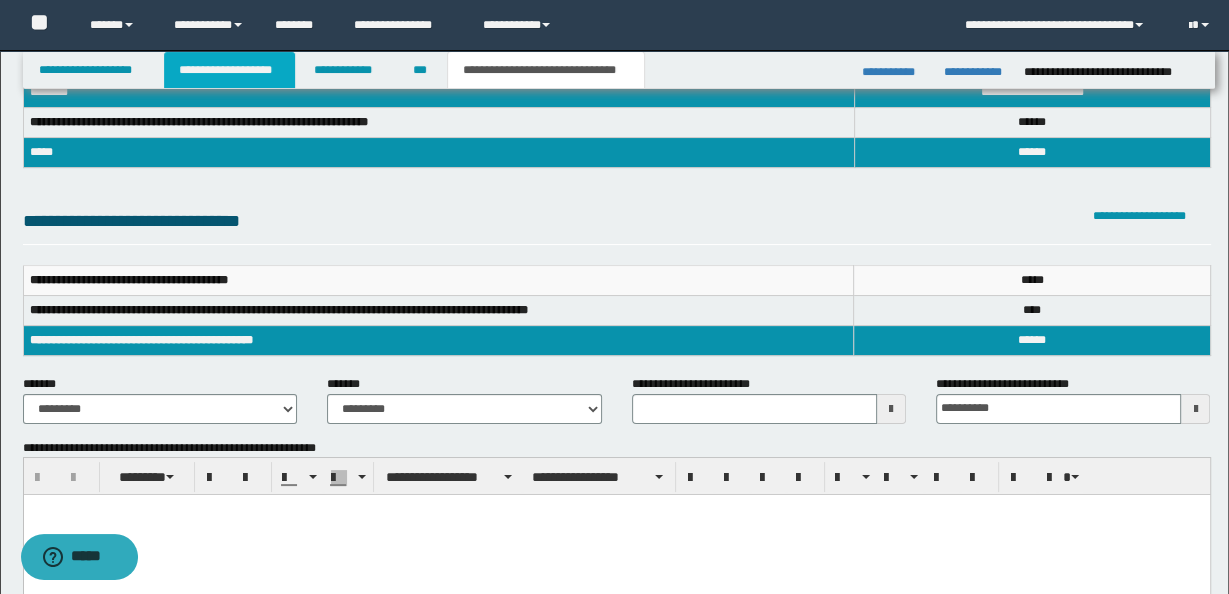 click on "**********" at bounding box center (229, 70) 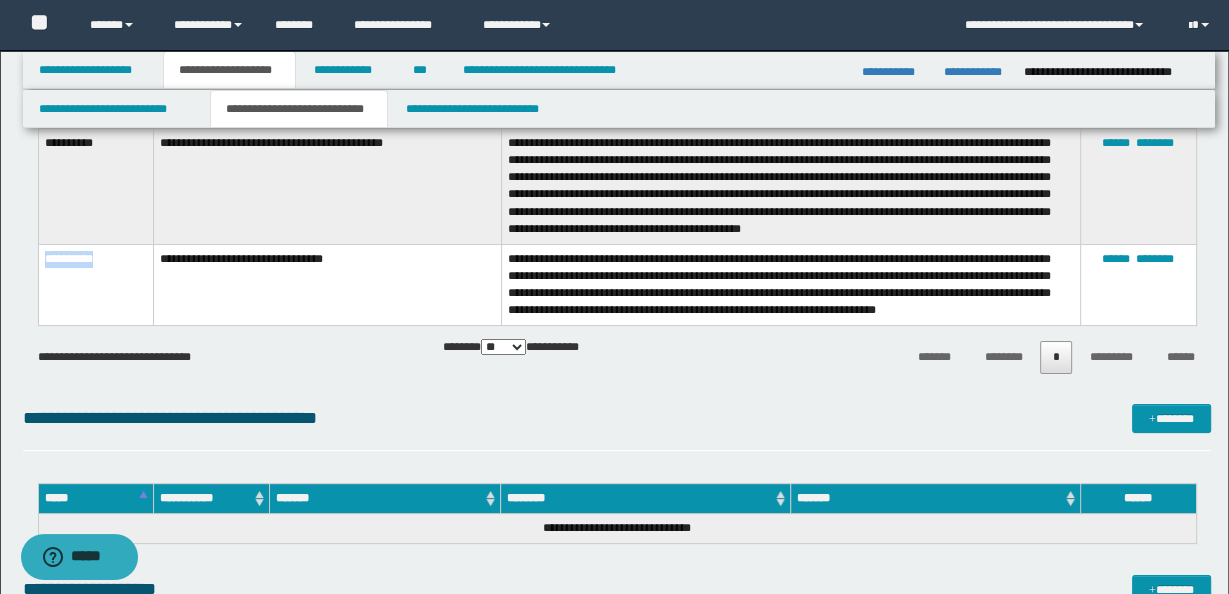 drag, startPoint x: 42, startPoint y: 255, endPoint x: 117, endPoint y: 261, distance: 75.23962 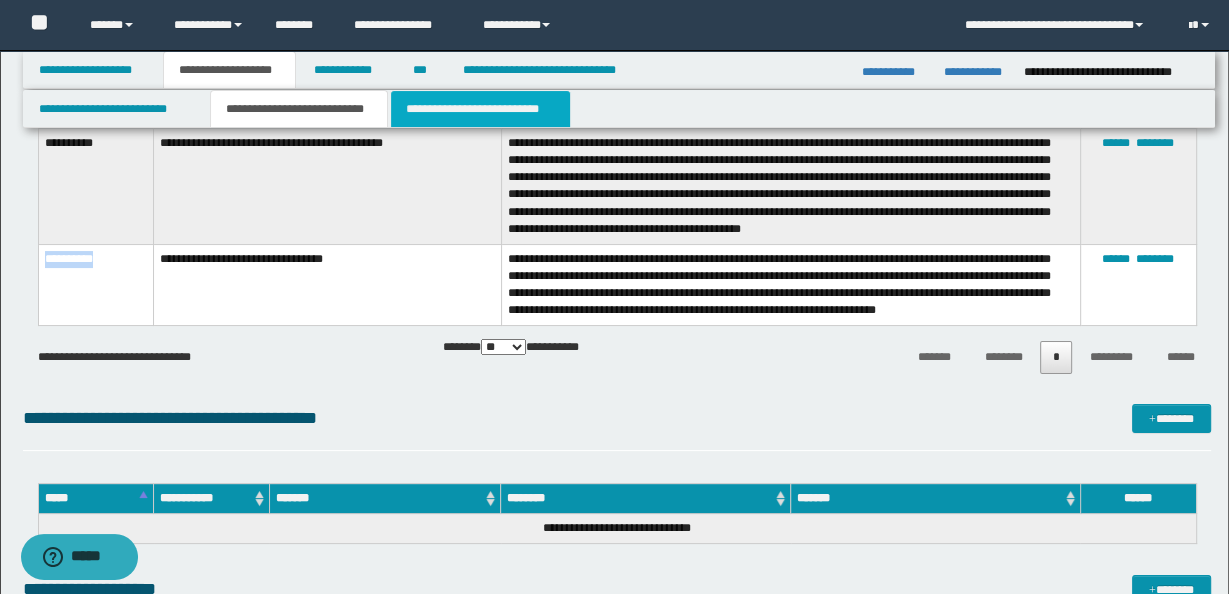 click on "**********" at bounding box center (480, 109) 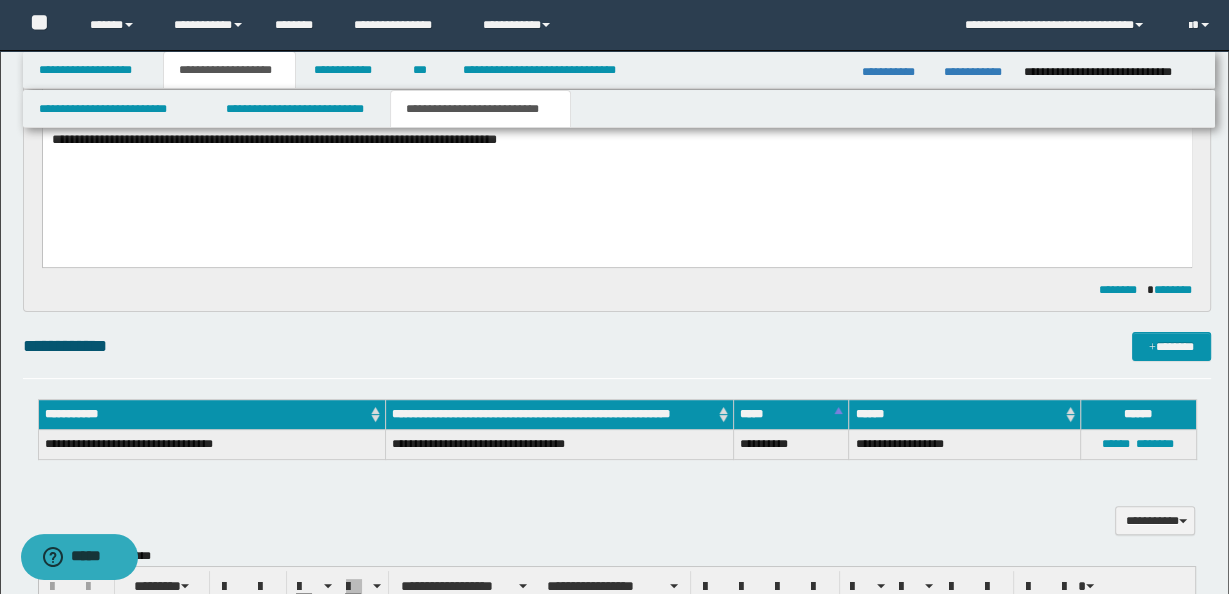 scroll, scrollTop: 671, scrollLeft: 0, axis: vertical 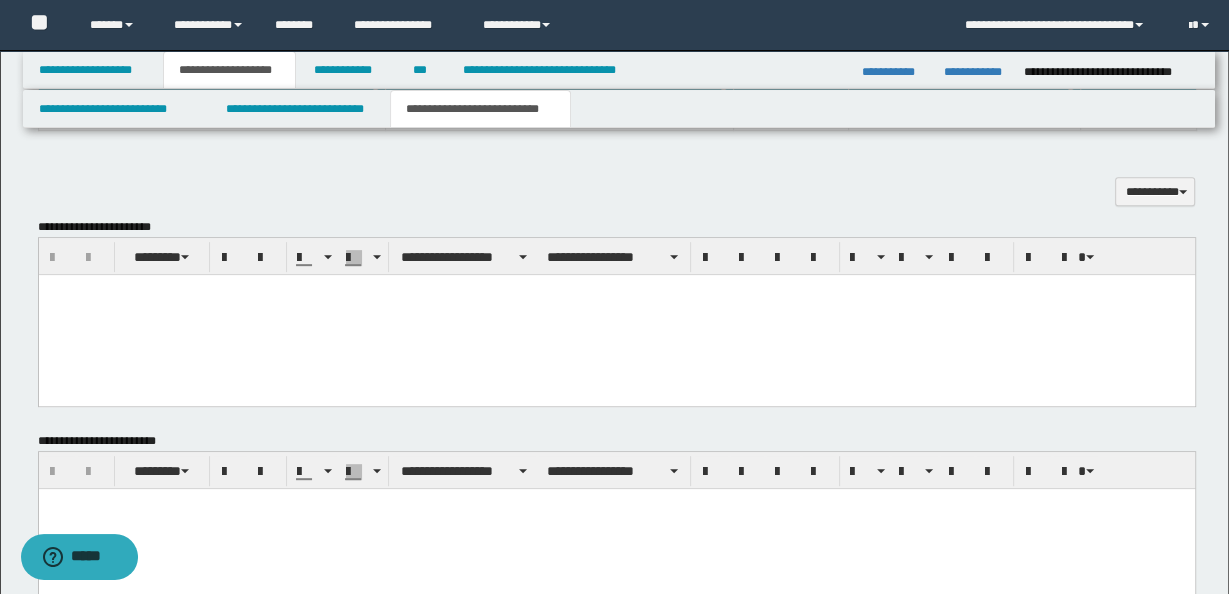click at bounding box center [616, 315] 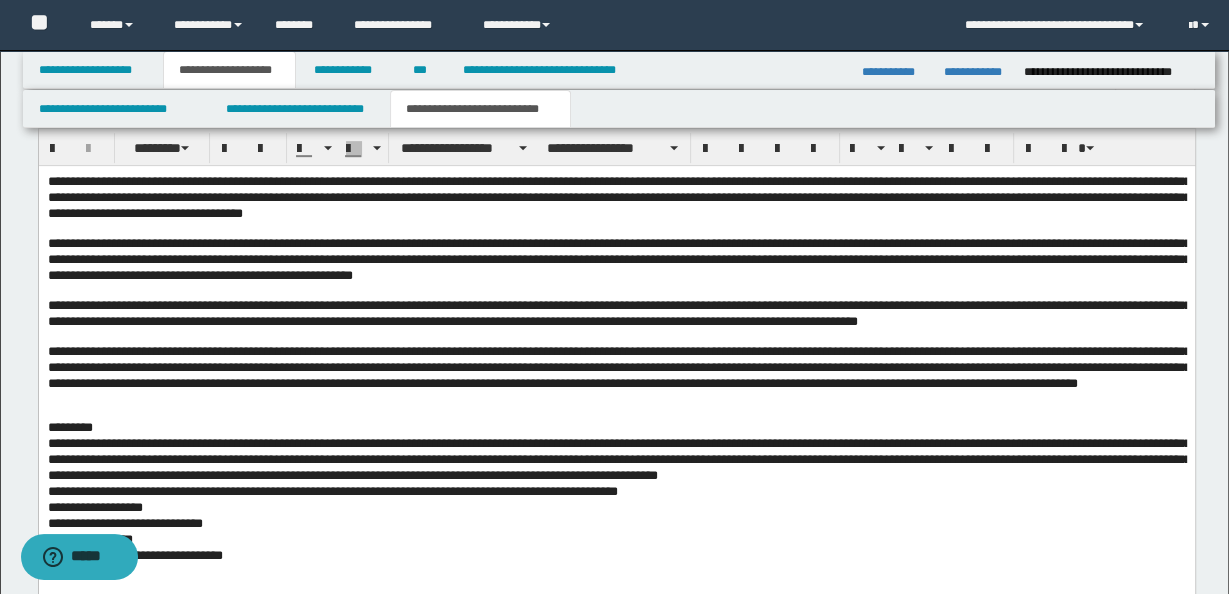 scroll, scrollTop: 863, scrollLeft: 0, axis: vertical 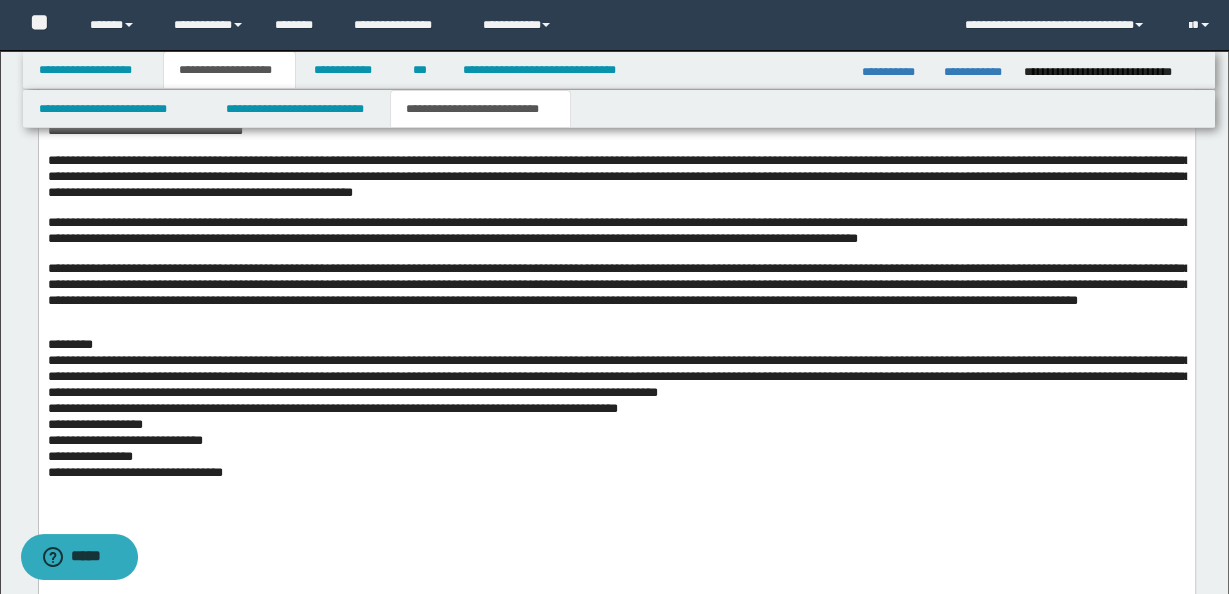 click on "**********" at bounding box center (616, 318) 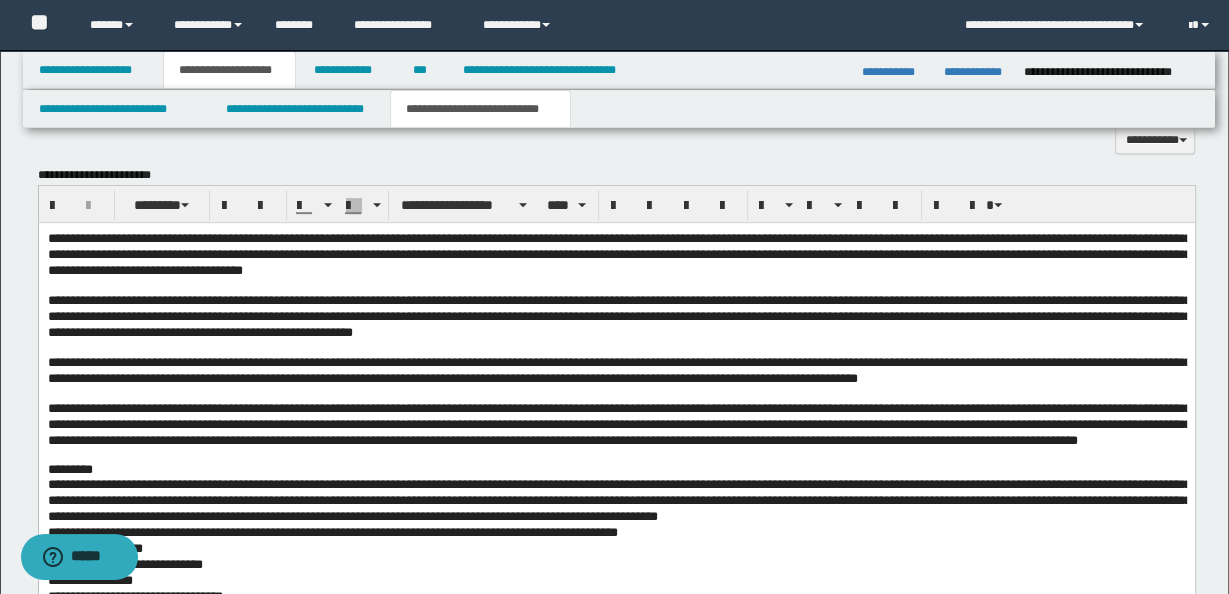 scroll, scrollTop: 549, scrollLeft: 0, axis: vertical 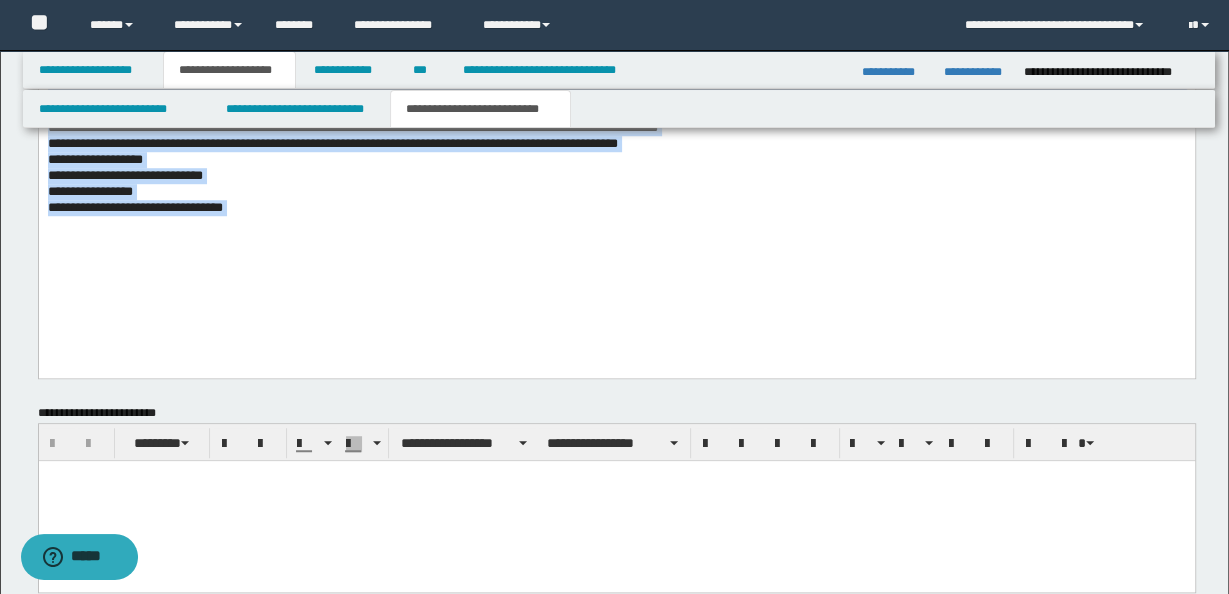 drag, startPoint x: 48, startPoint y: -152, endPoint x: 308, endPoint y: 257, distance: 484.64523 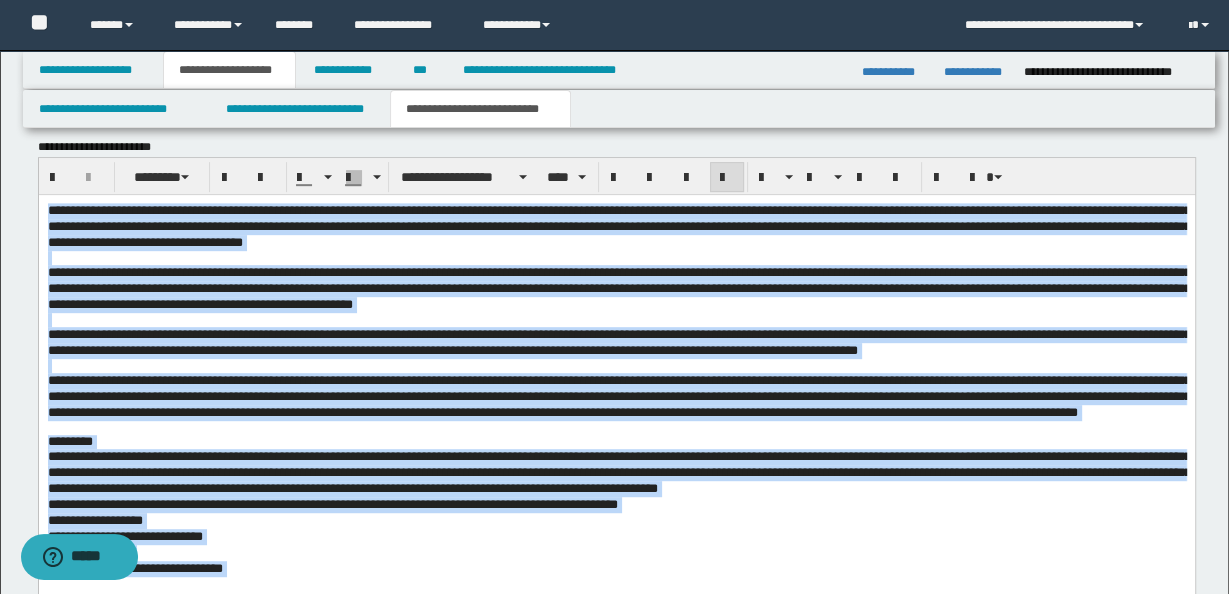 scroll, scrollTop: 736, scrollLeft: 0, axis: vertical 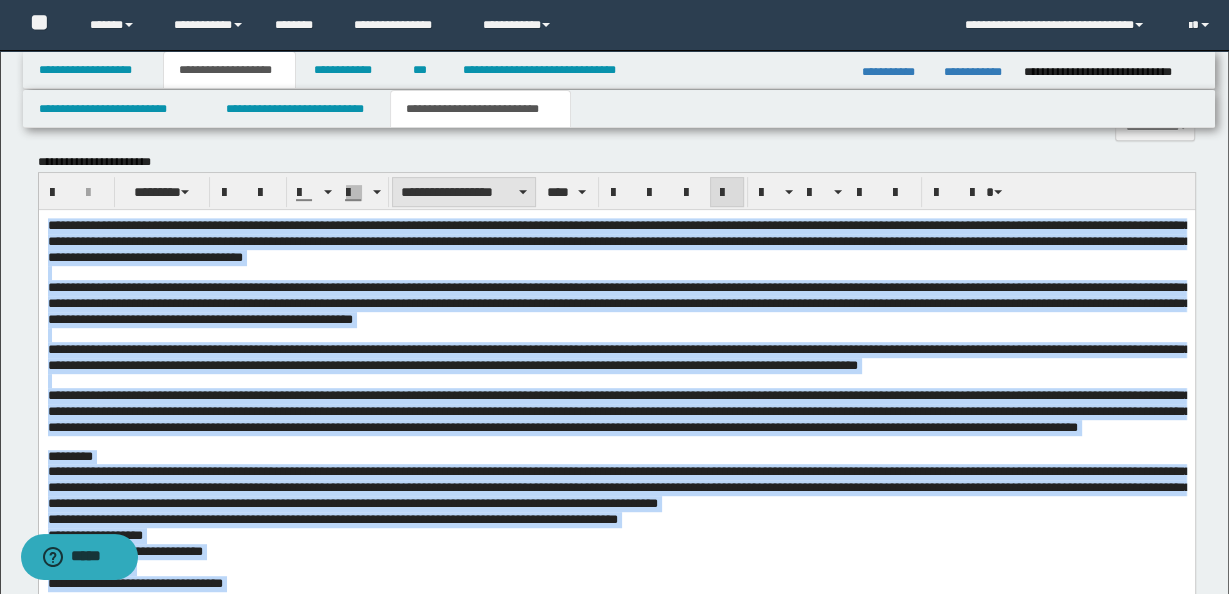 click on "**********" at bounding box center (464, 192) 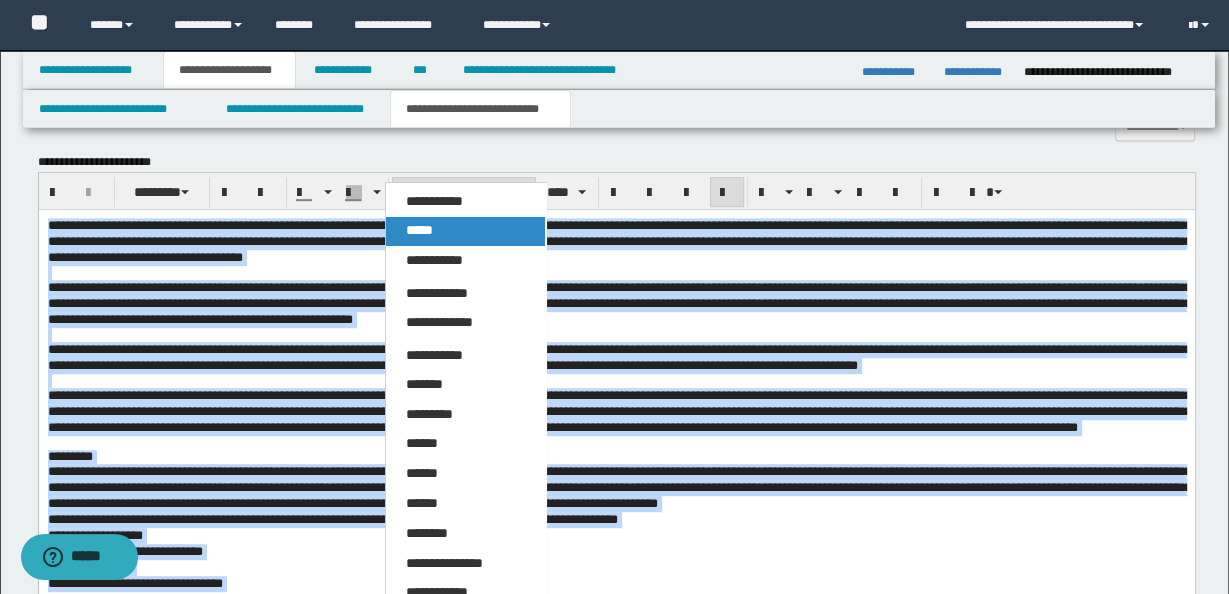 click on "*****" at bounding box center [465, 231] 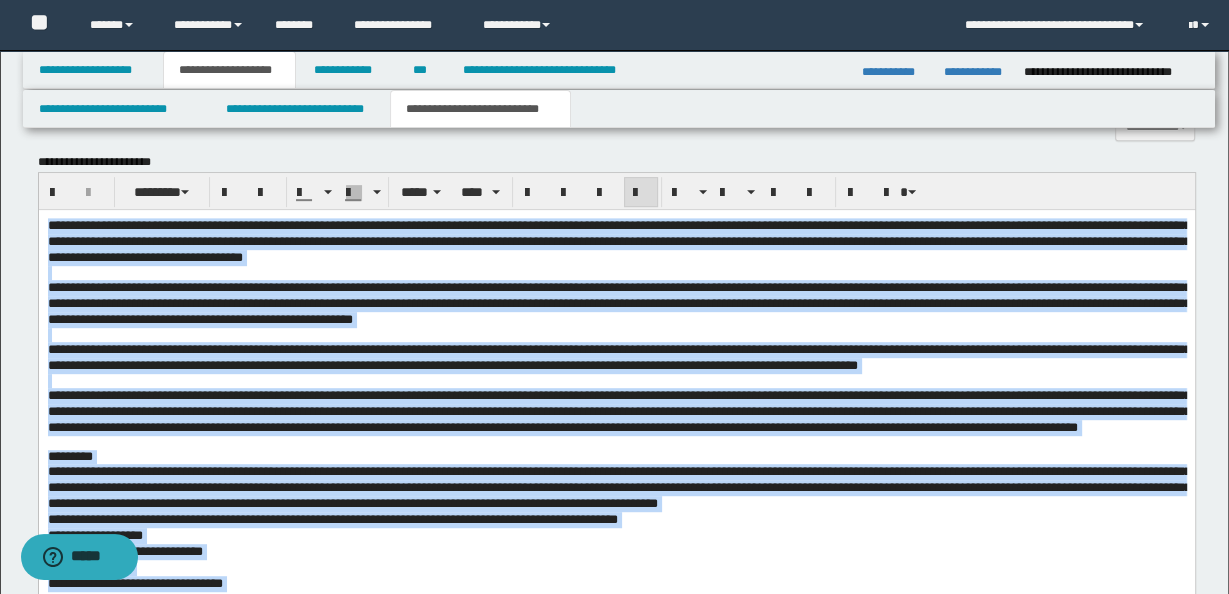 click at bounding box center [641, 193] 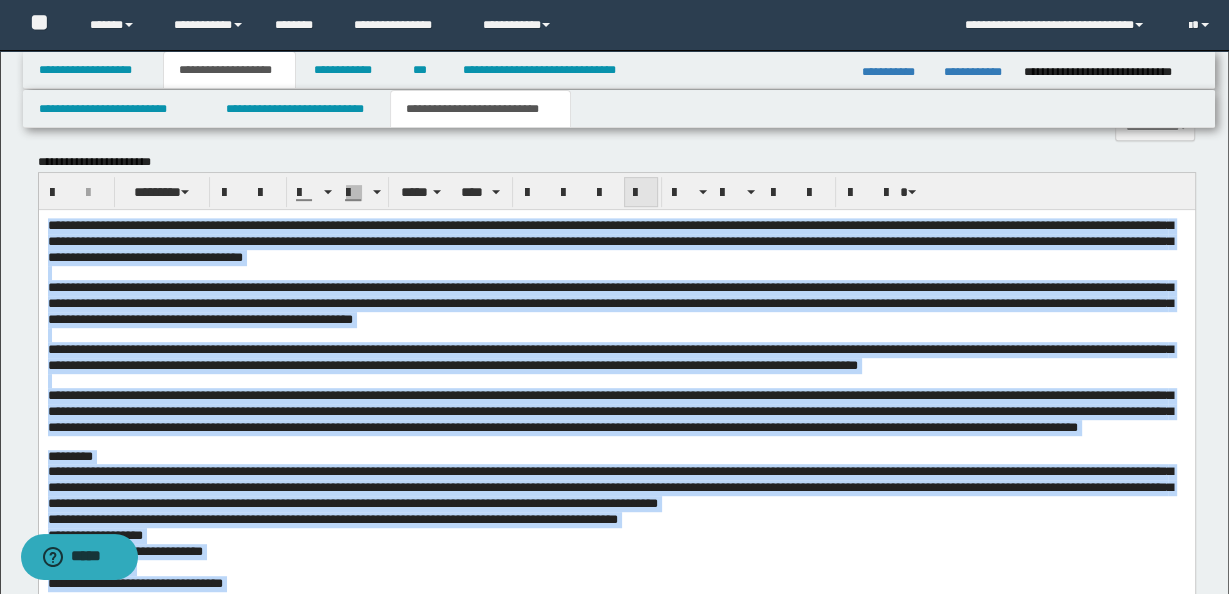 click at bounding box center [641, 193] 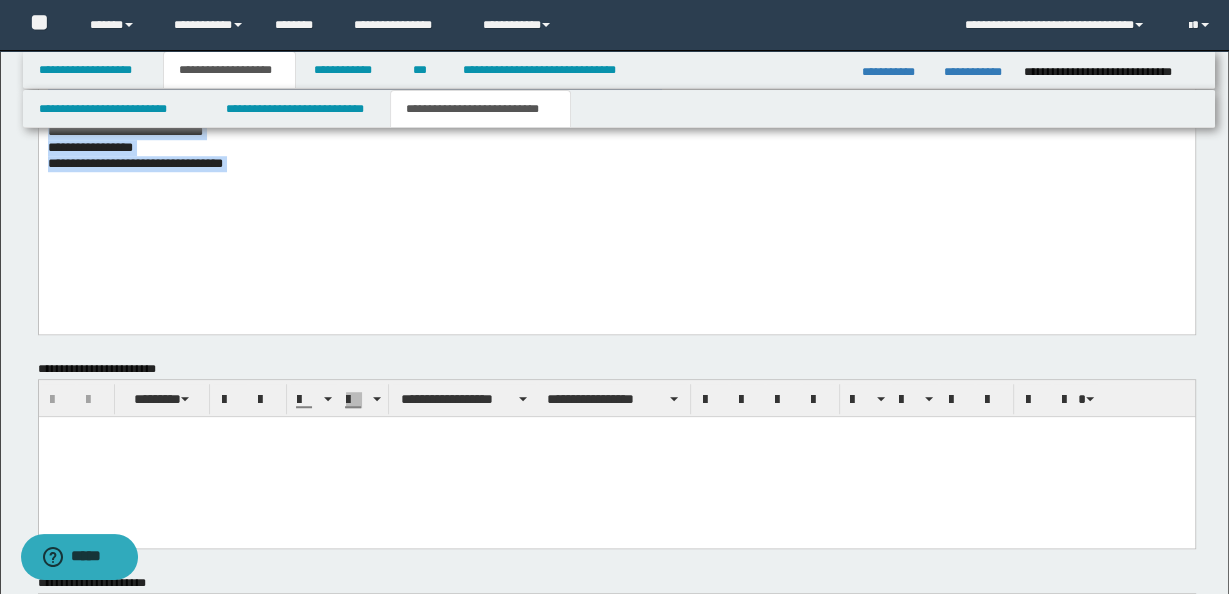 scroll, scrollTop: 1315, scrollLeft: 0, axis: vertical 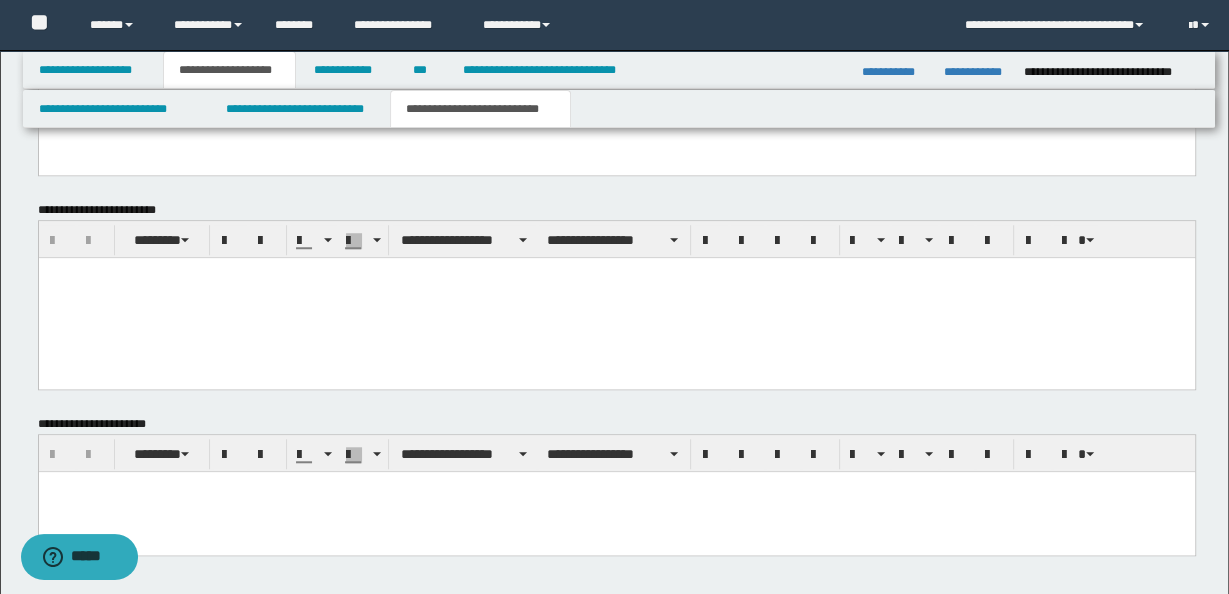 click at bounding box center [616, 487] 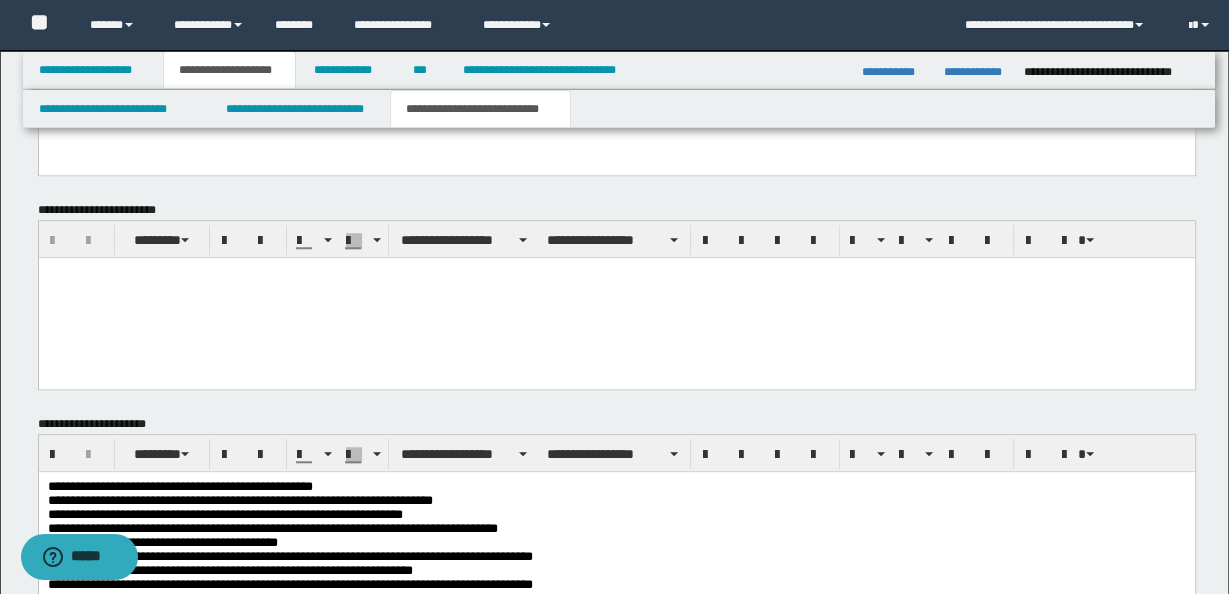 scroll, scrollTop: 609, scrollLeft: 0, axis: vertical 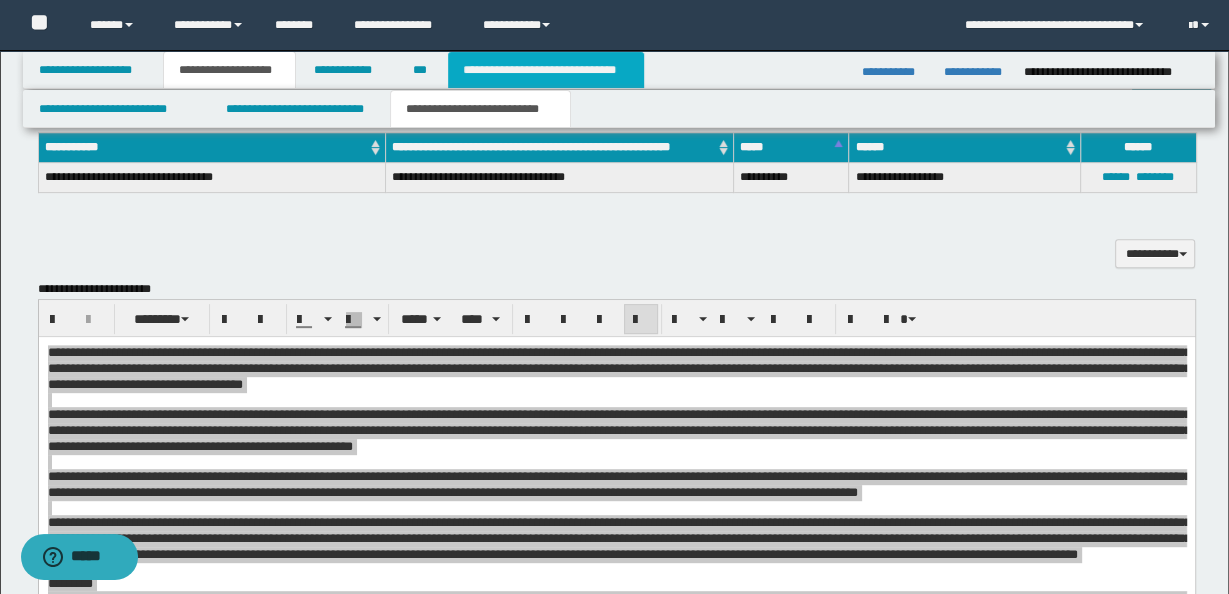 click on "**********" at bounding box center [546, 70] 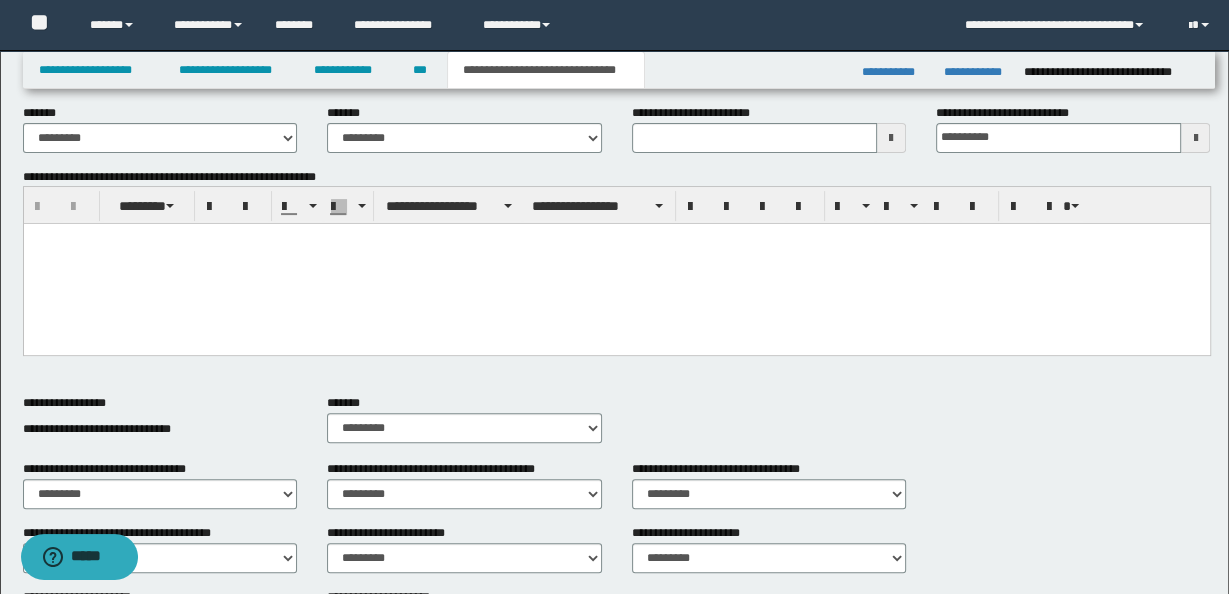 scroll, scrollTop: 102, scrollLeft: 0, axis: vertical 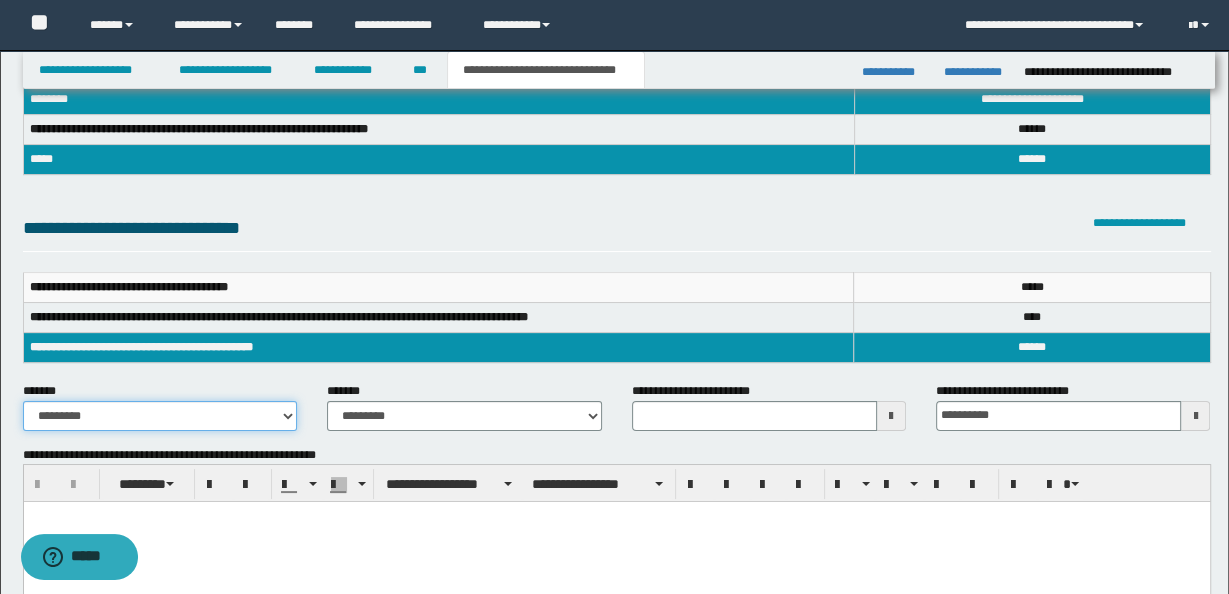 click on "**********" at bounding box center [160, 416] 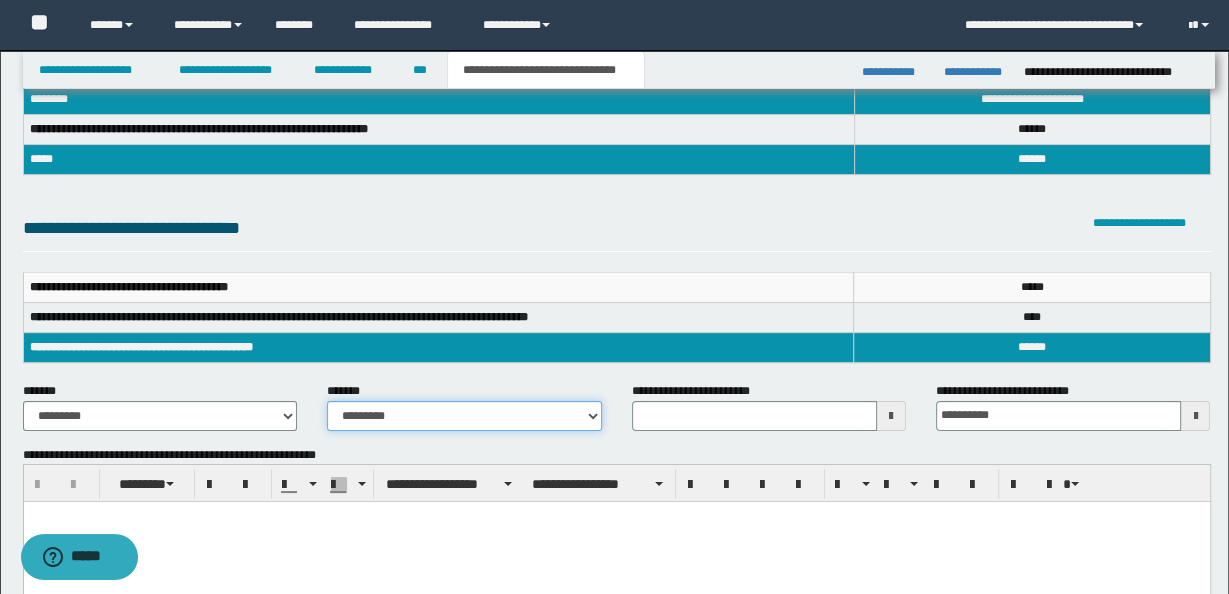 click on "**********" at bounding box center (464, 416) 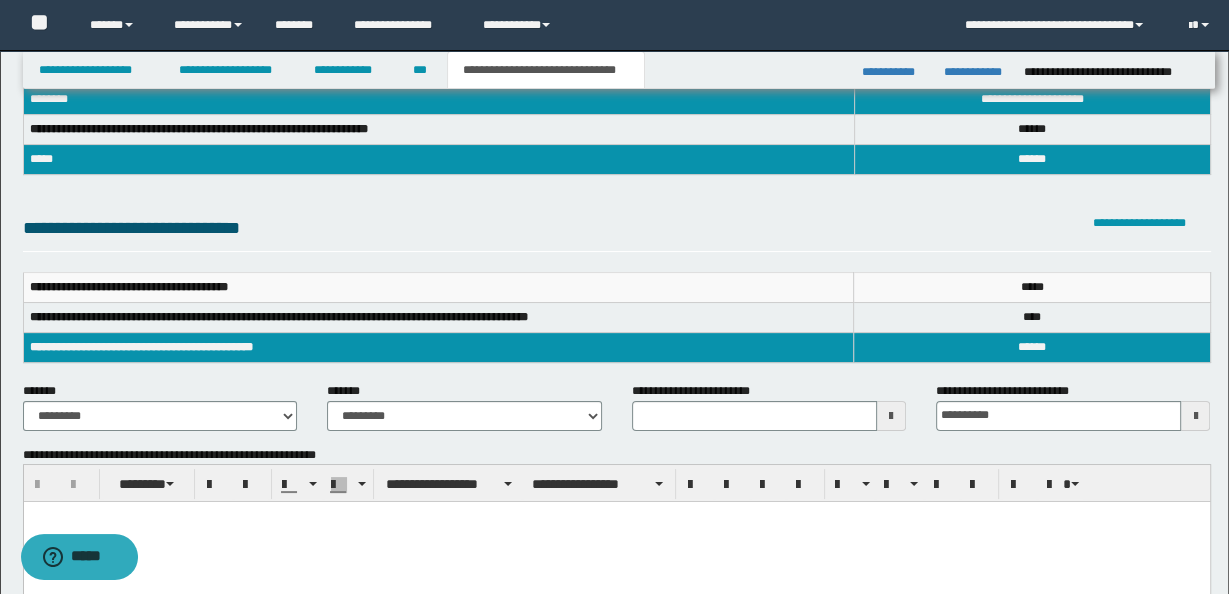 click at bounding box center (891, 416) 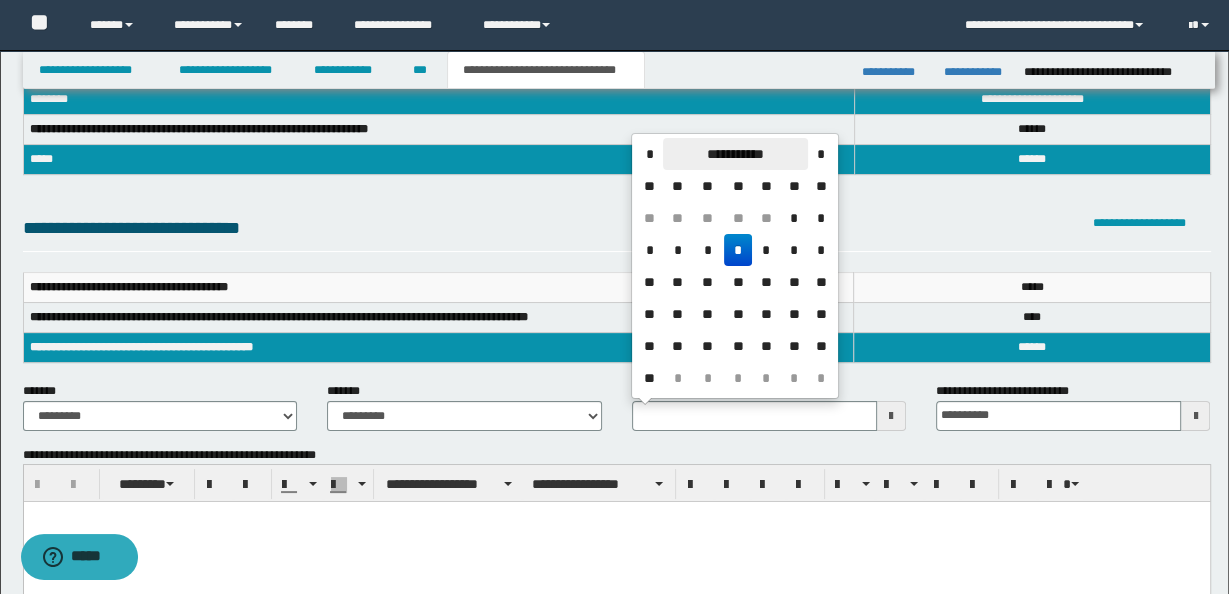 click on "**********" at bounding box center [735, 154] 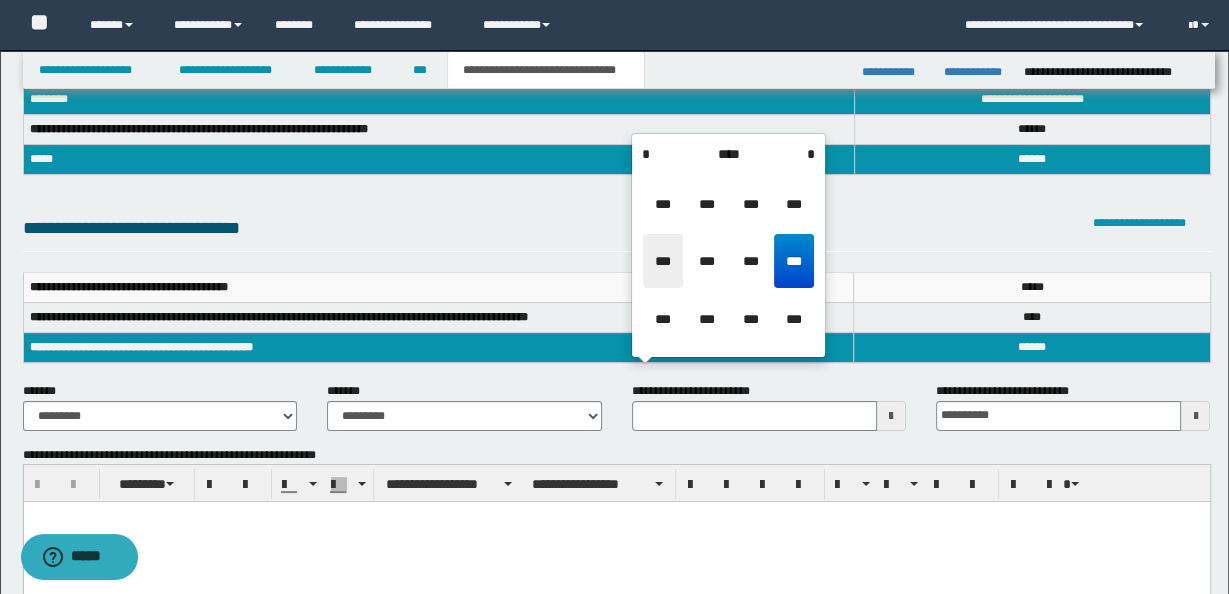 click on "***" at bounding box center [663, 261] 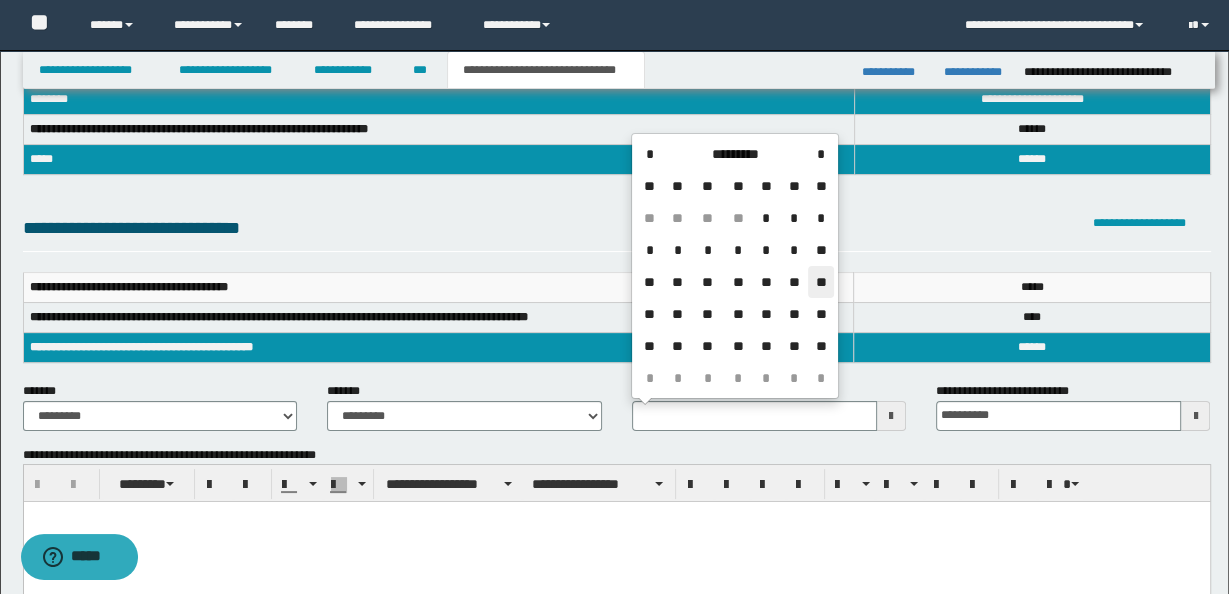 click on "**" at bounding box center [821, 282] 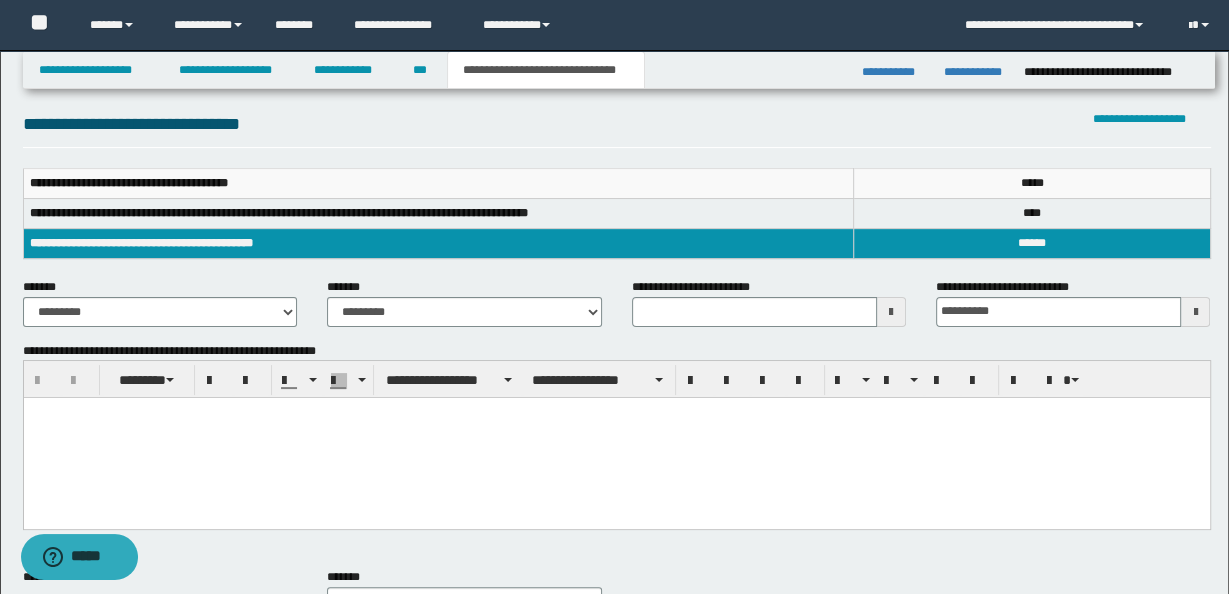 scroll, scrollTop: 227, scrollLeft: 0, axis: vertical 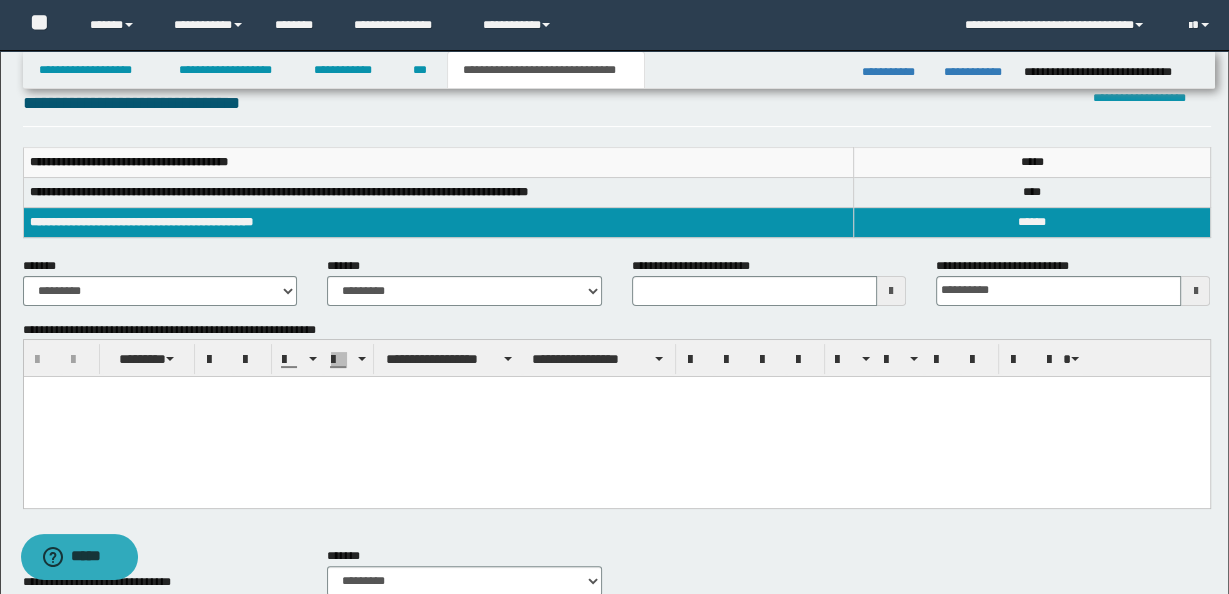 click at bounding box center [616, 417] 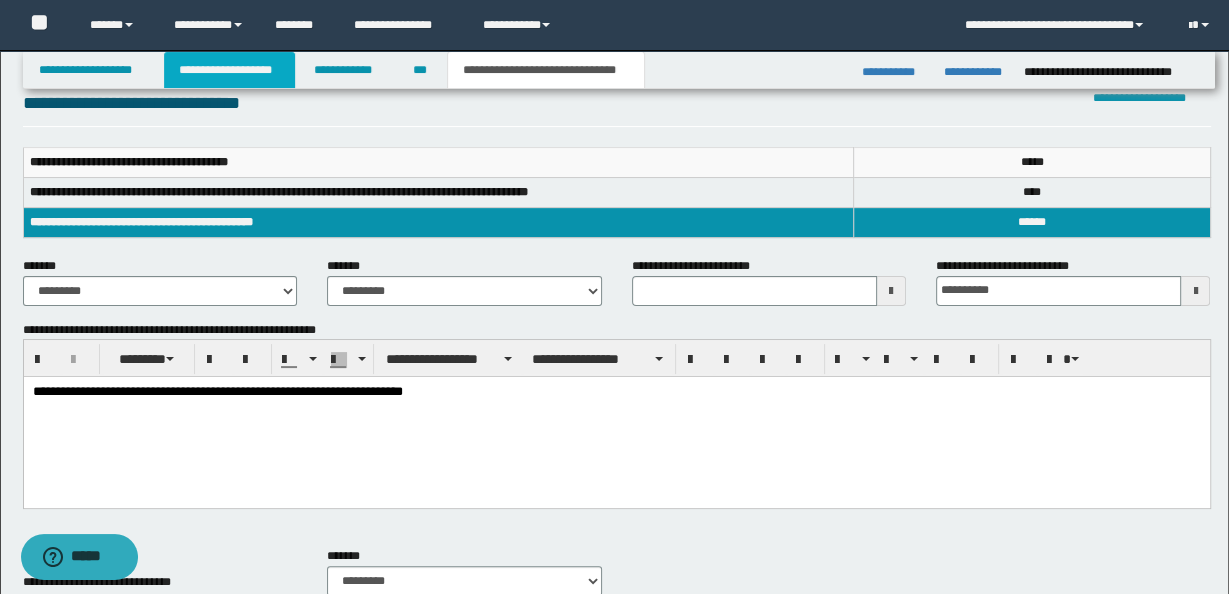 click on "**********" at bounding box center [229, 70] 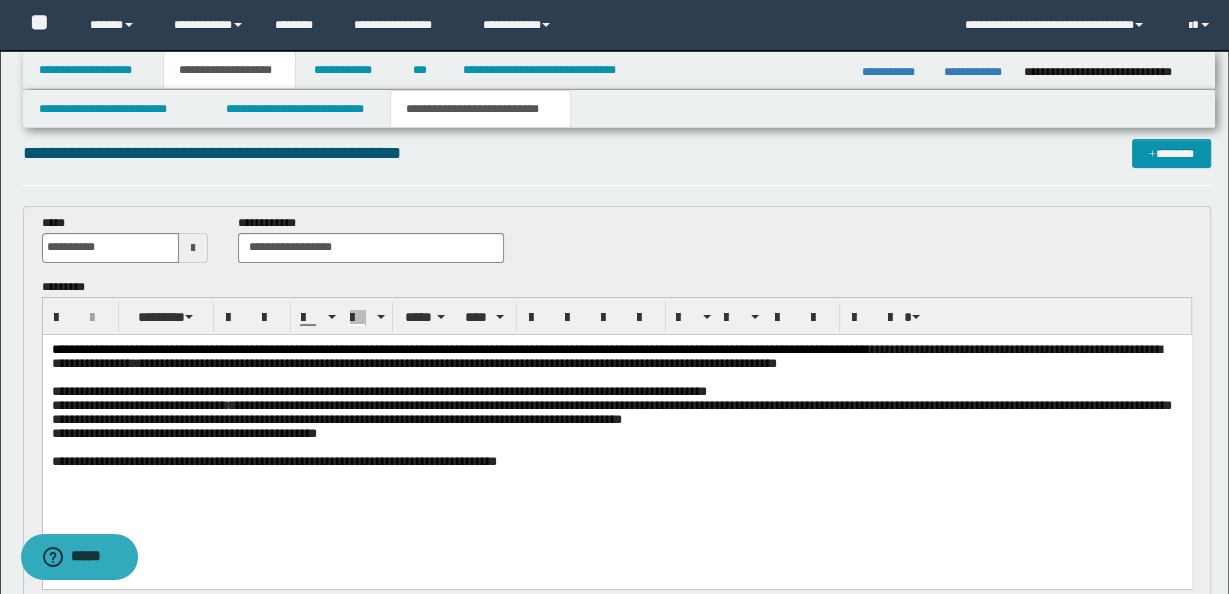 scroll, scrollTop: 3, scrollLeft: 0, axis: vertical 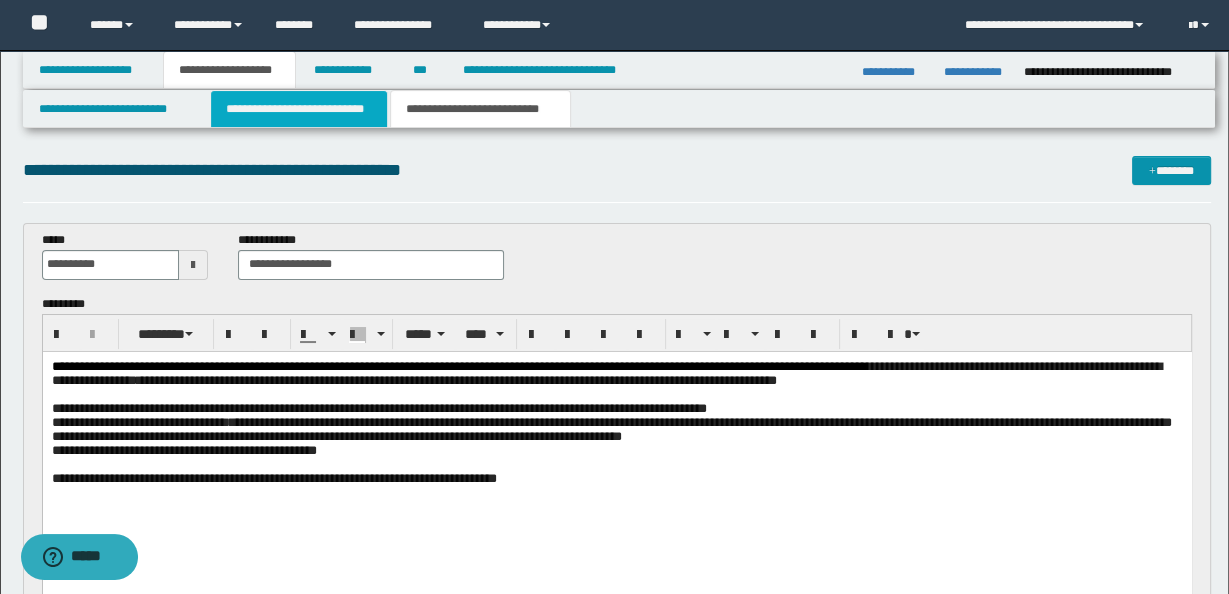 click on "**********" at bounding box center (299, 109) 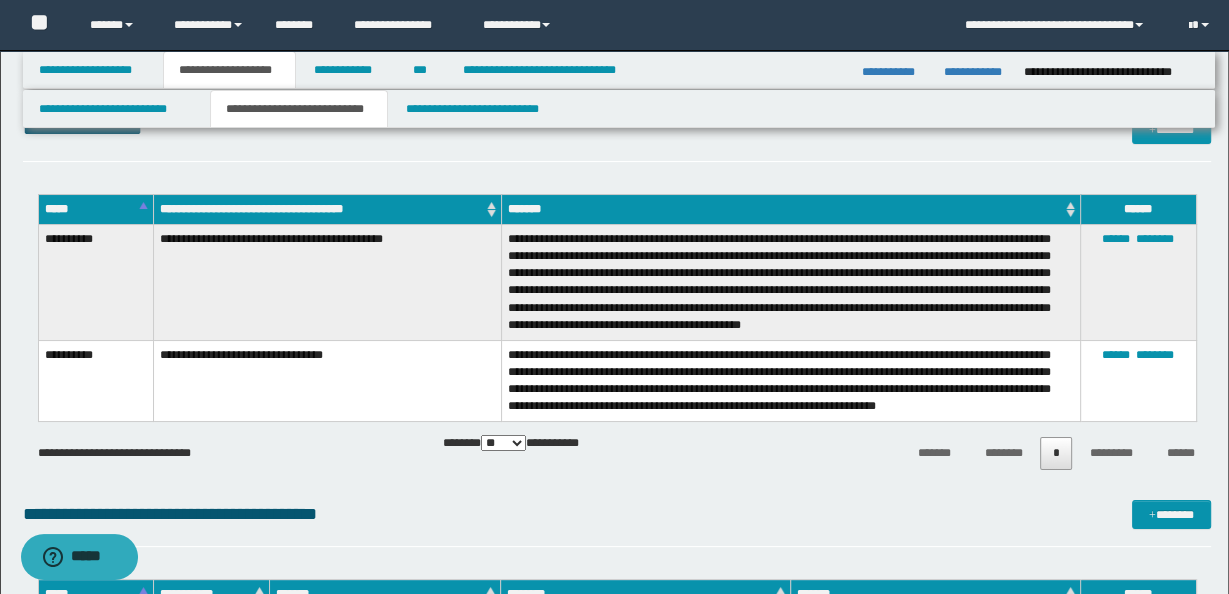 scroll, scrollTop: 64, scrollLeft: 0, axis: vertical 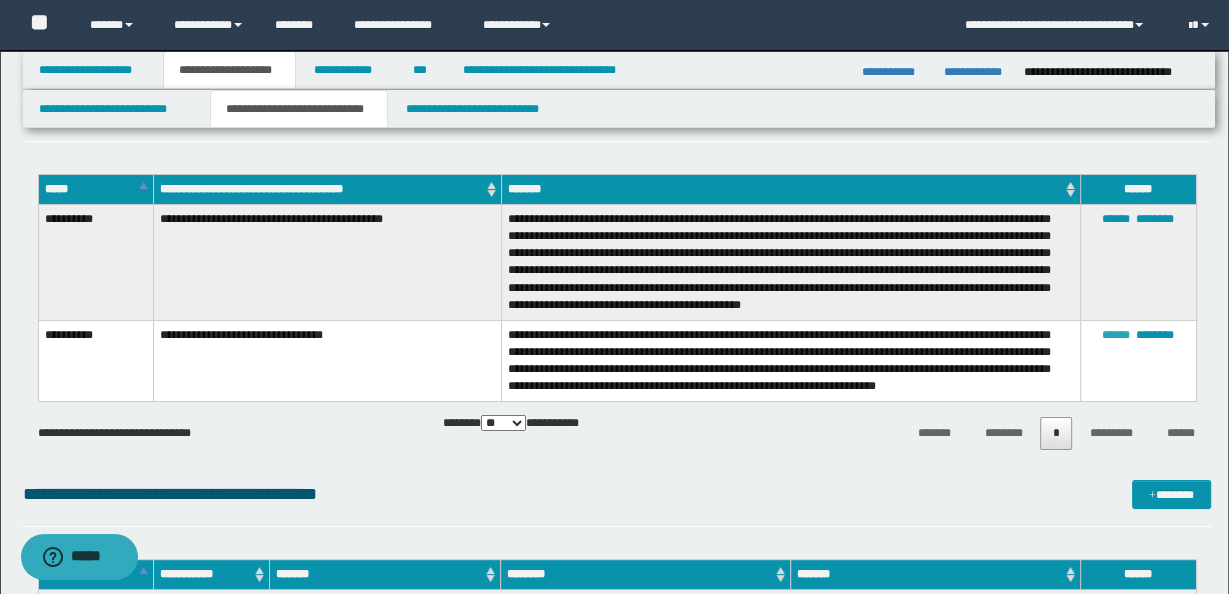 click on "******" at bounding box center [1116, 335] 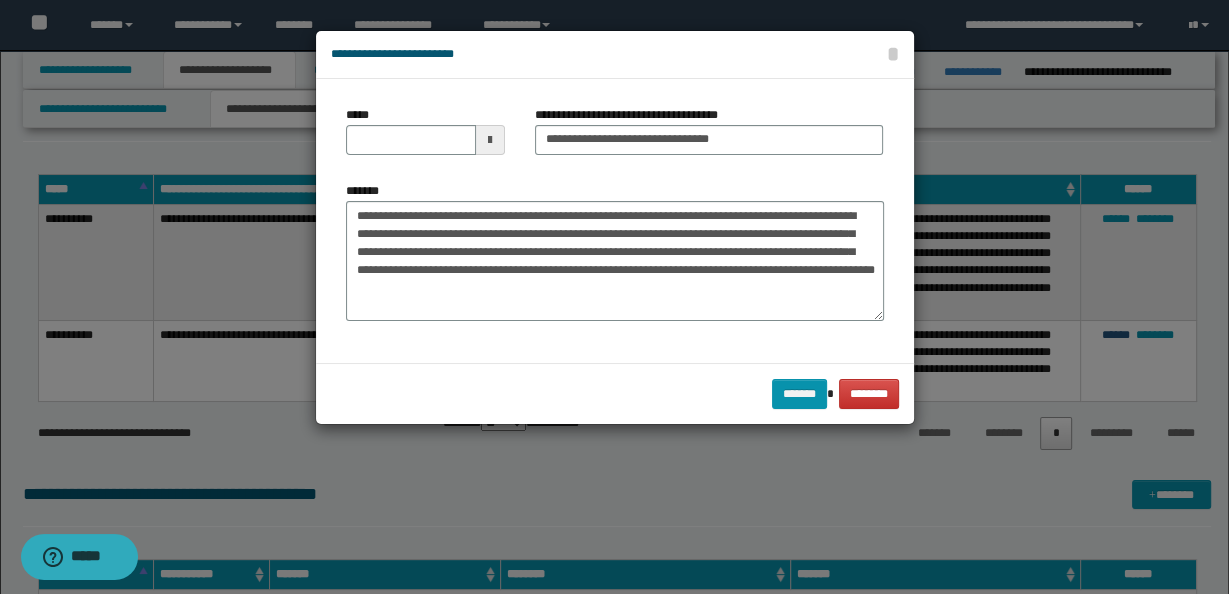 scroll, scrollTop: 0, scrollLeft: 0, axis: both 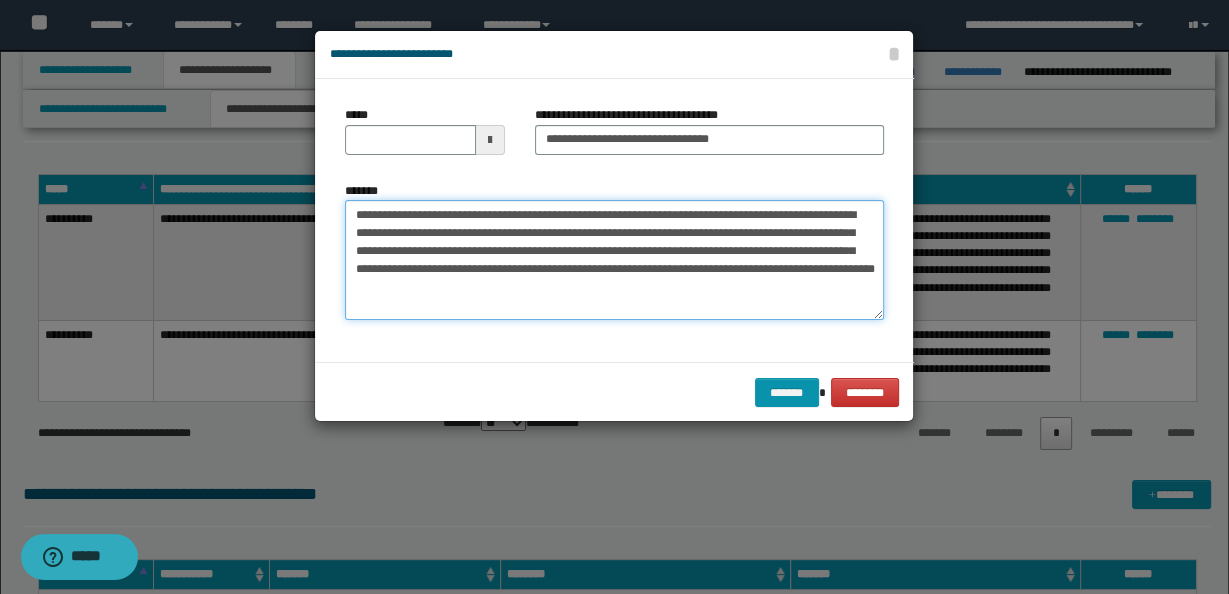 click on "**********" at bounding box center [614, 259] 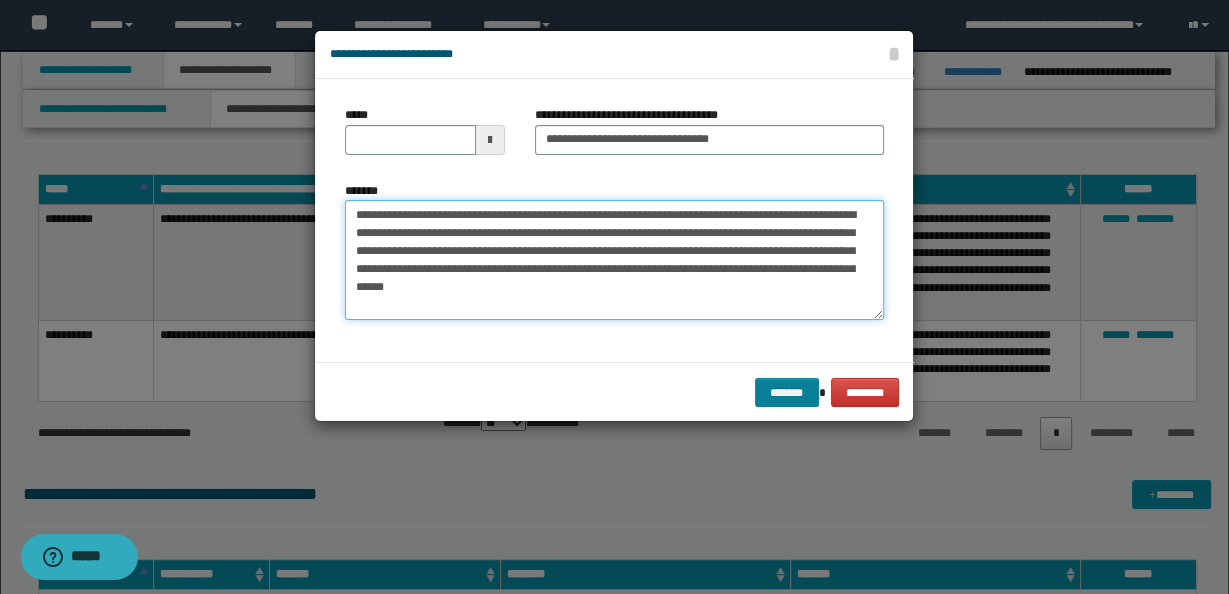 type on "**********" 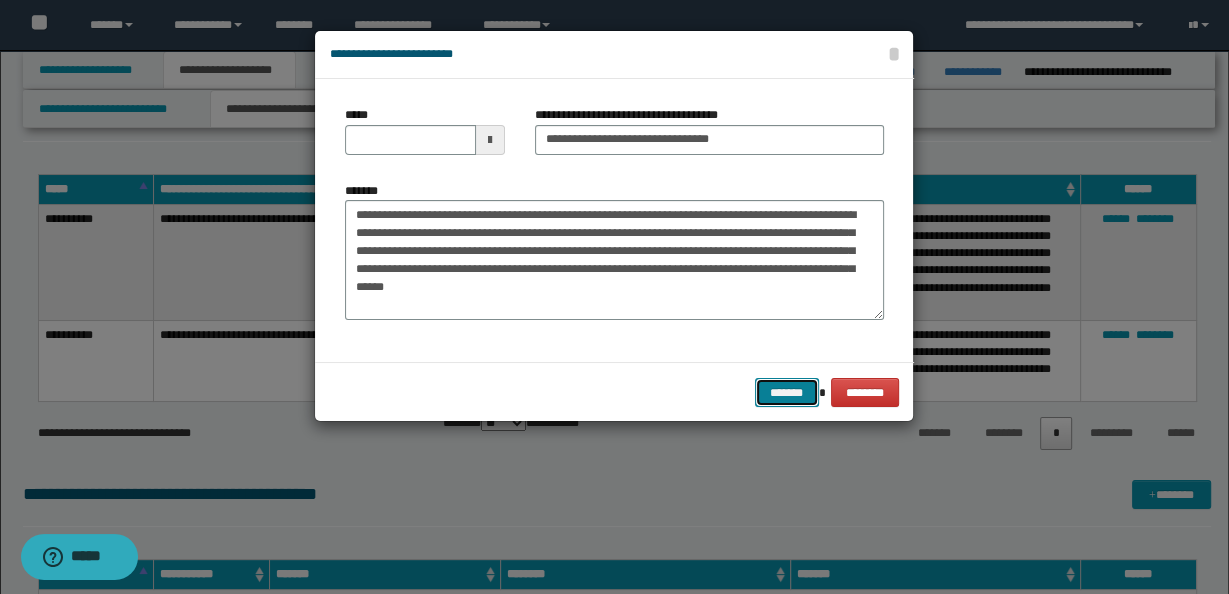 click on "*******" at bounding box center (787, 392) 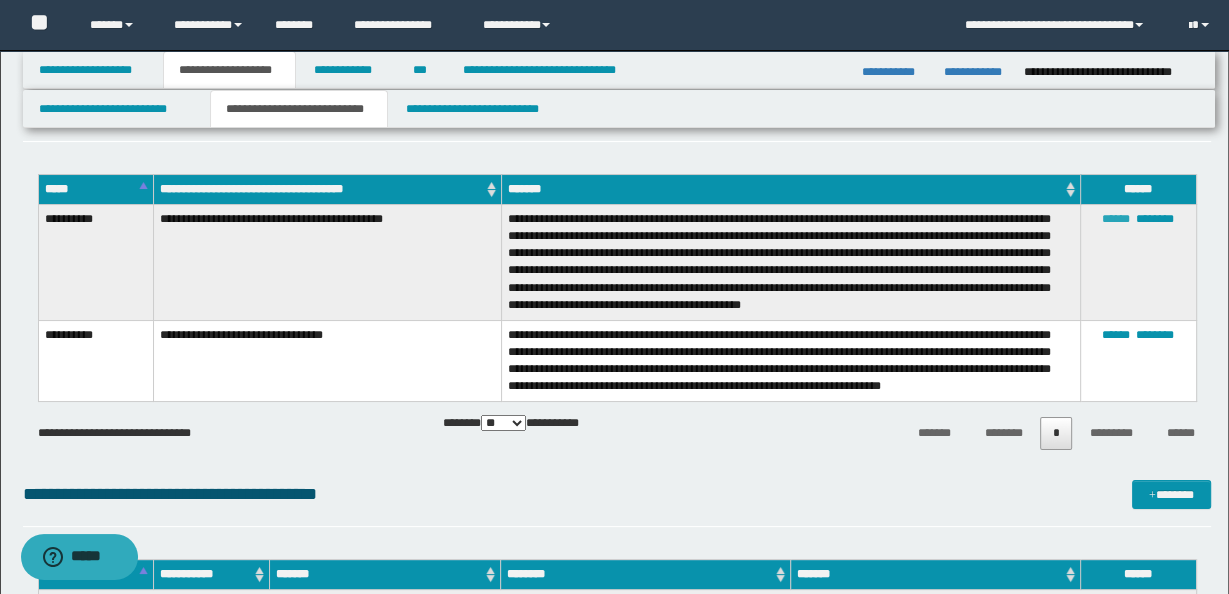 click on "******" at bounding box center (1116, 219) 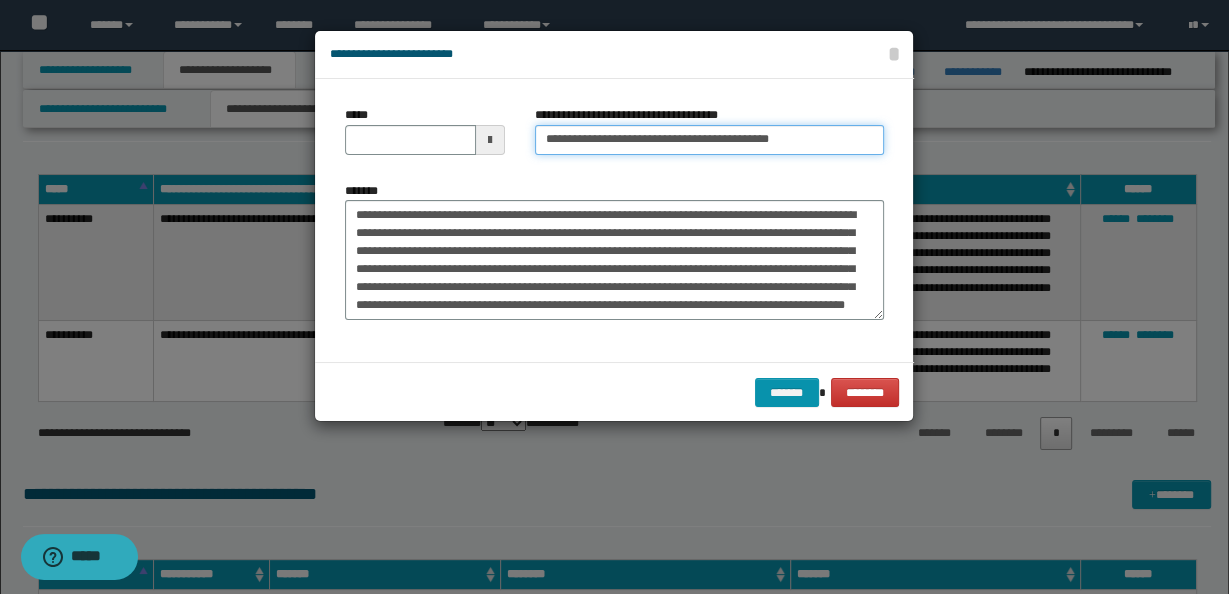 click on "**********" at bounding box center (709, 140) 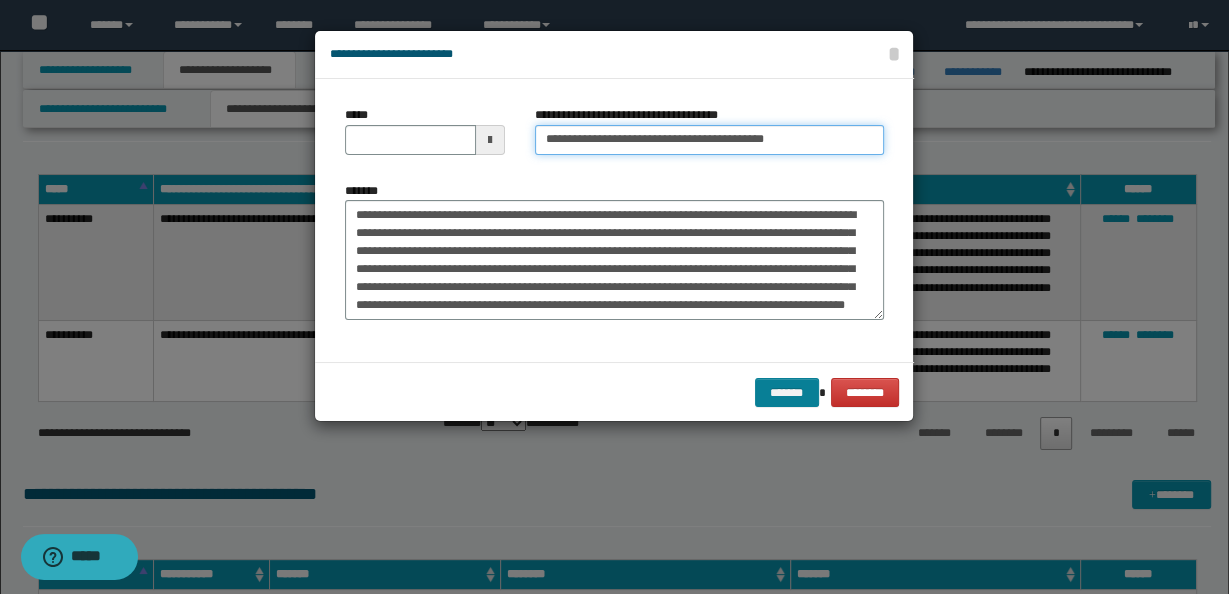 type on "**********" 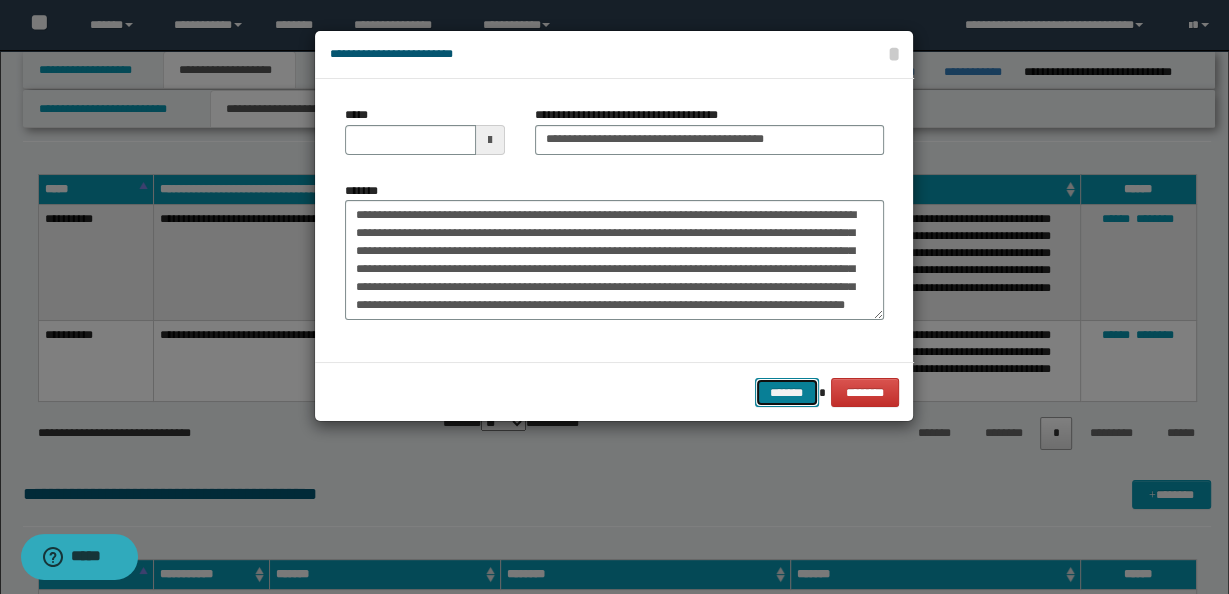 click on "*******" at bounding box center [787, 392] 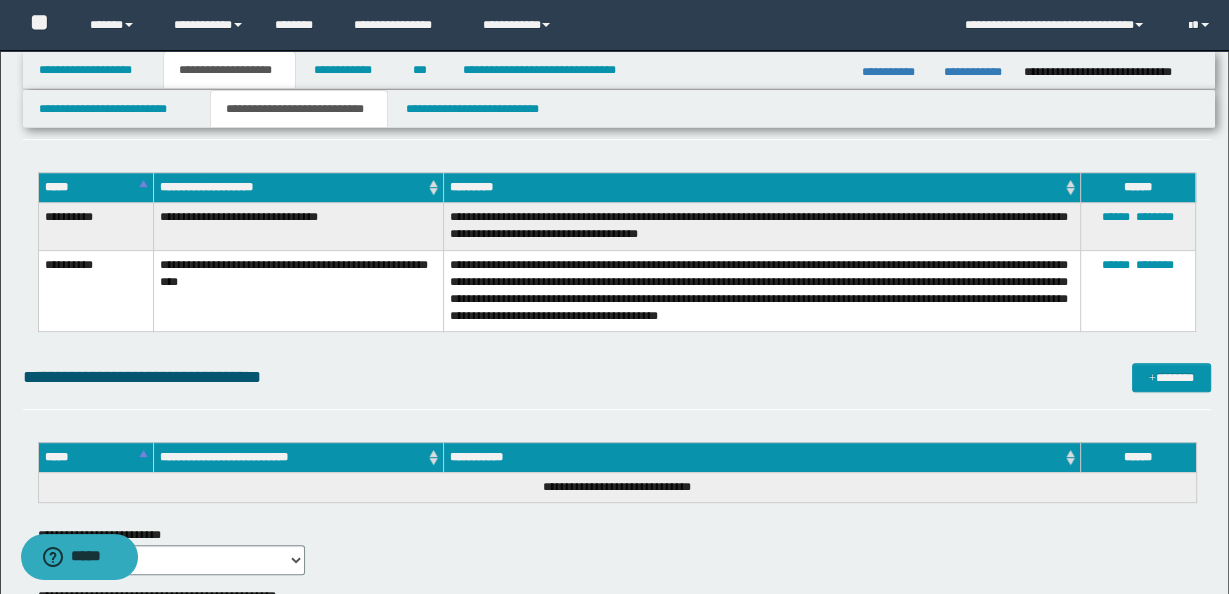 scroll, scrollTop: 899, scrollLeft: 0, axis: vertical 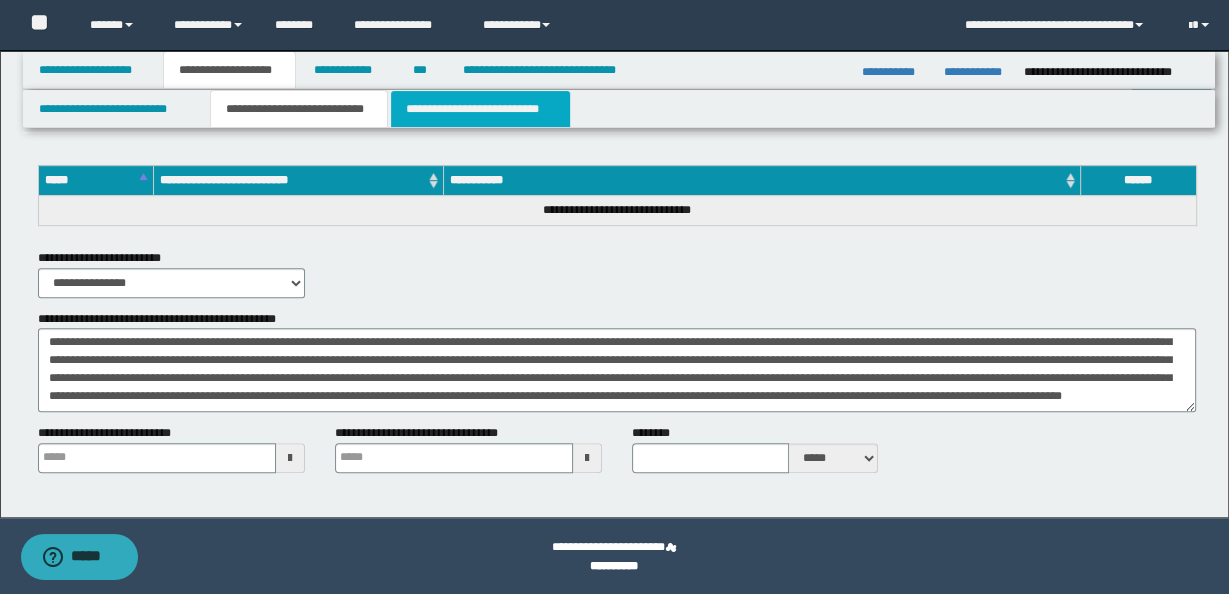 click on "**********" at bounding box center (480, 109) 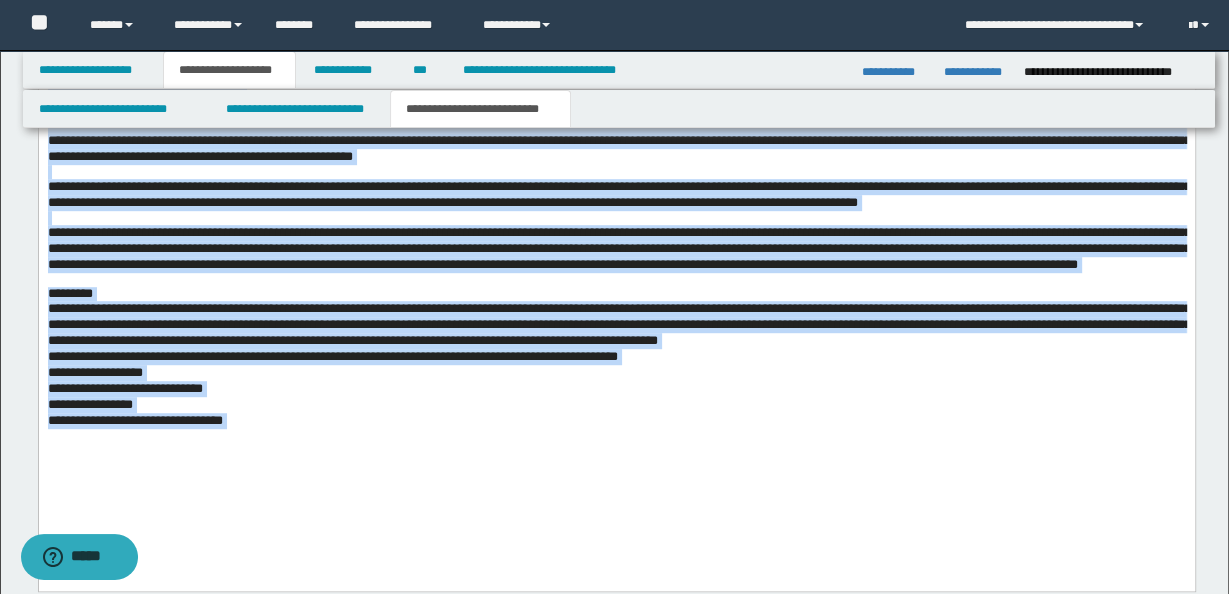 click on "**********" at bounding box center [616, 274] 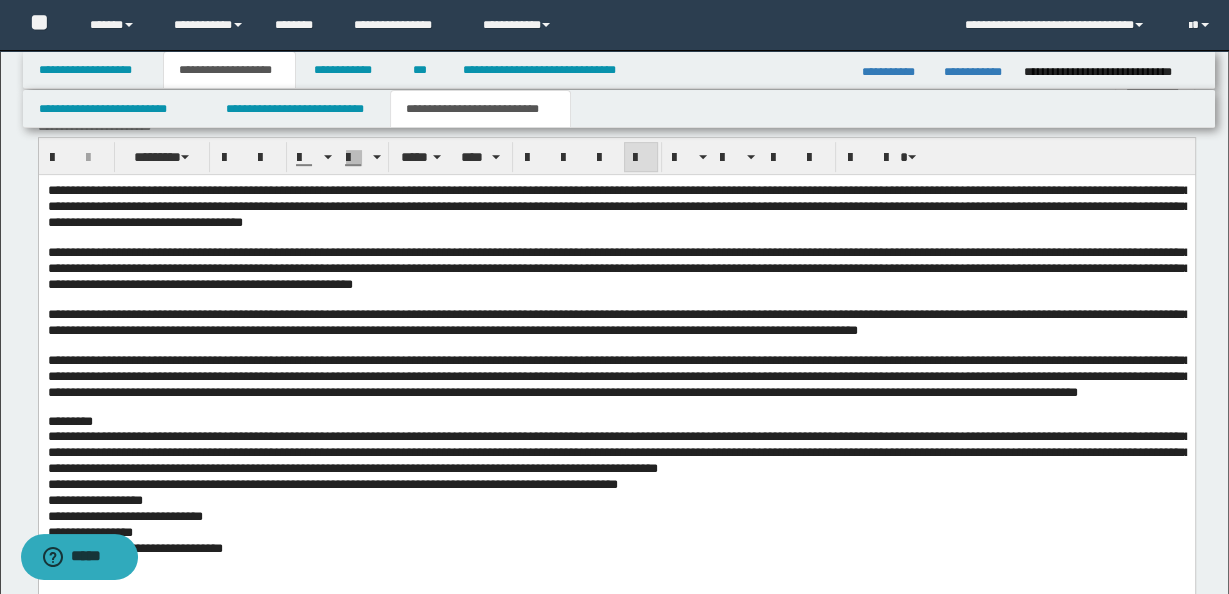 scroll, scrollTop: 779, scrollLeft: 0, axis: vertical 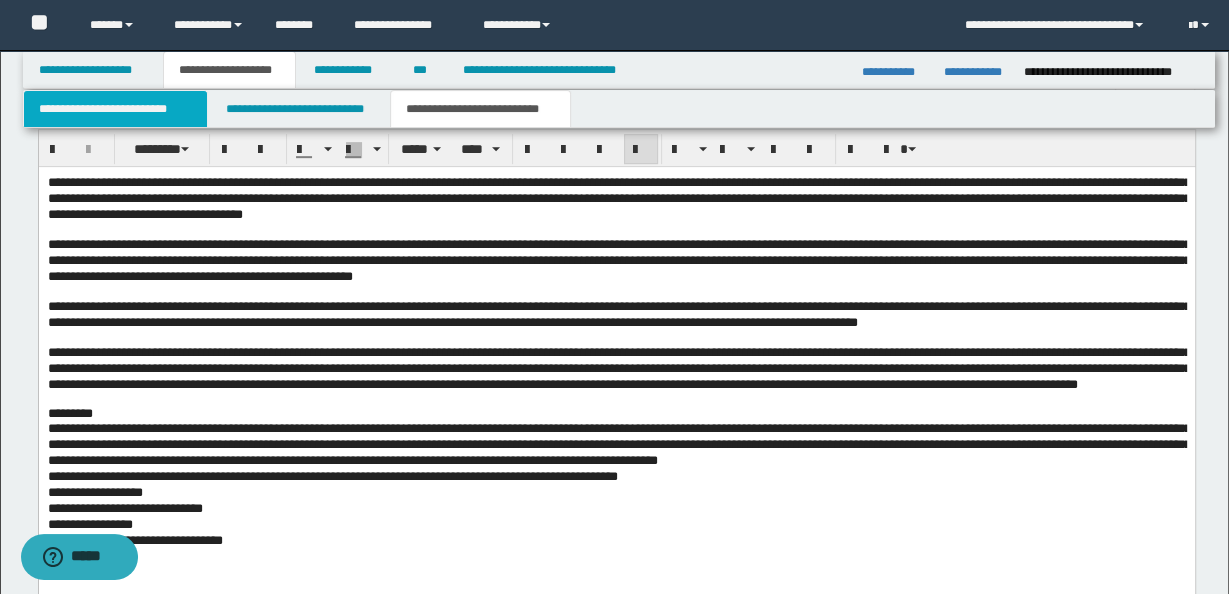 click on "**********" at bounding box center (115, 109) 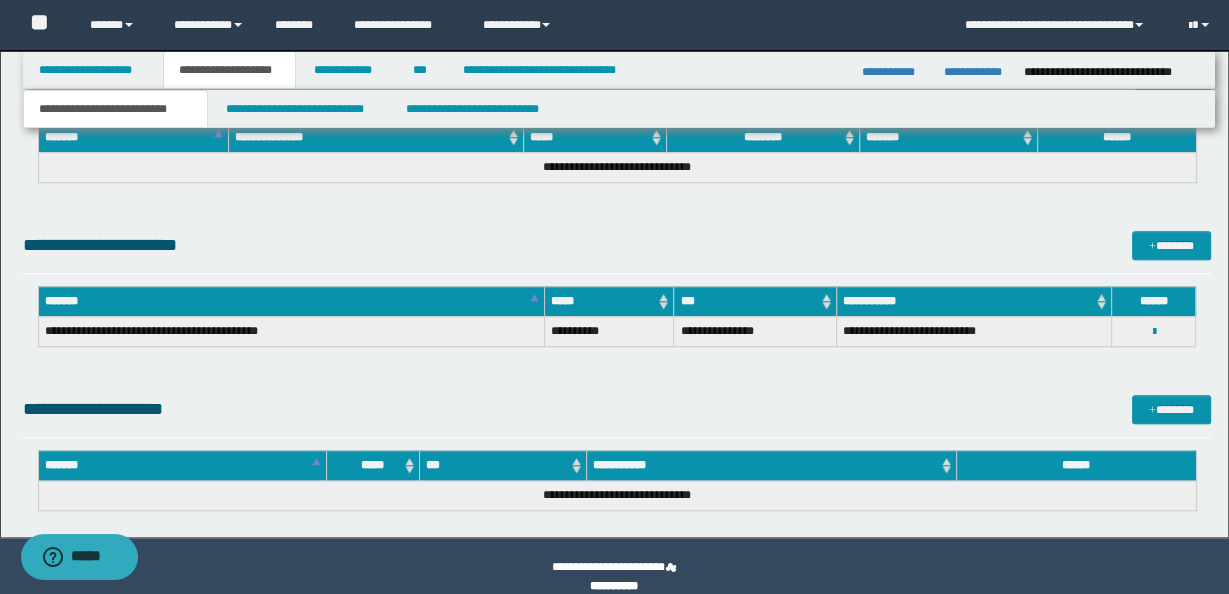 scroll, scrollTop: 1381, scrollLeft: 0, axis: vertical 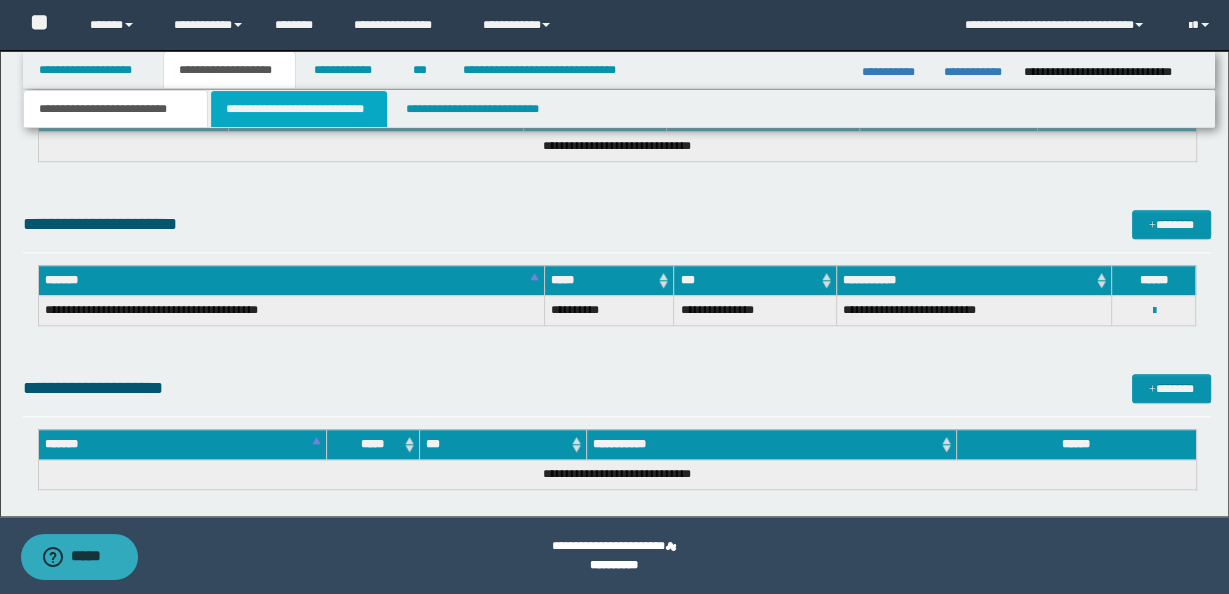 click on "**********" at bounding box center [299, 109] 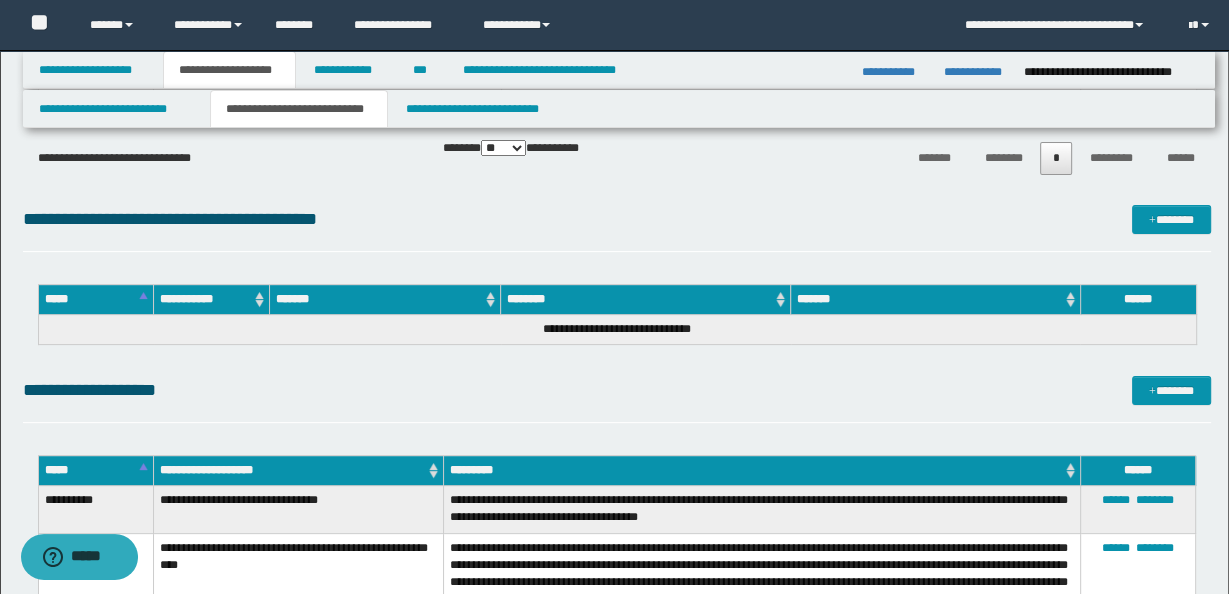 scroll, scrollTop: 0, scrollLeft: 0, axis: both 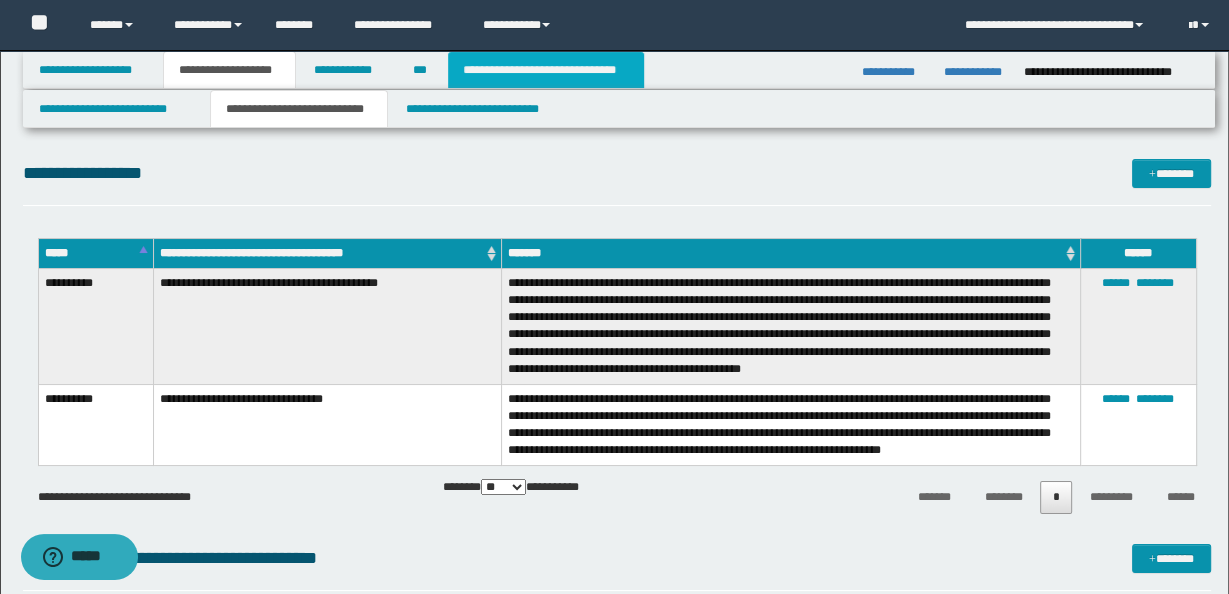 click on "**********" at bounding box center (546, 70) 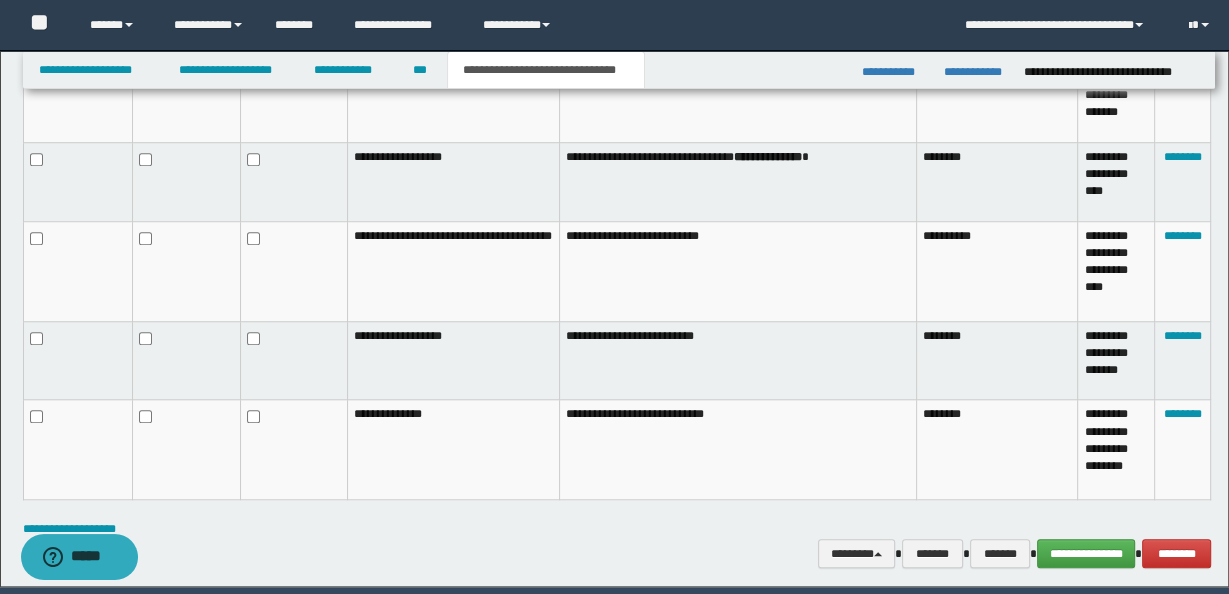 scroll, scrollTop: 1363, scrollLeft: 0, axis: vertical 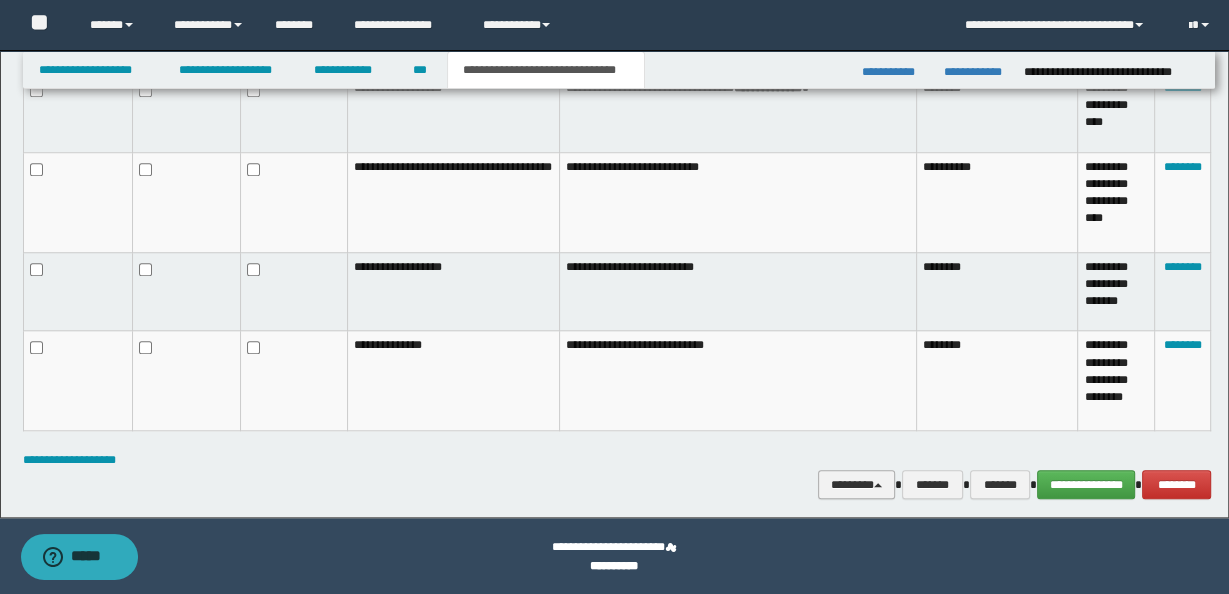 click on "********" at bounding box center (856, 484) 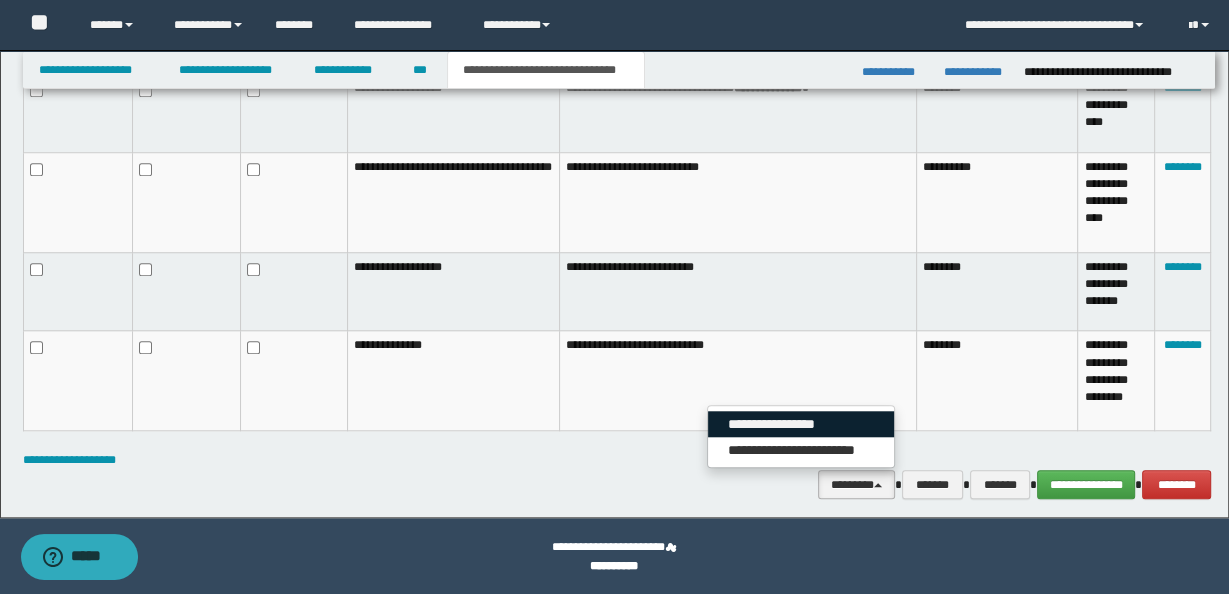 click on "**********" at bounding box center [801, 424] 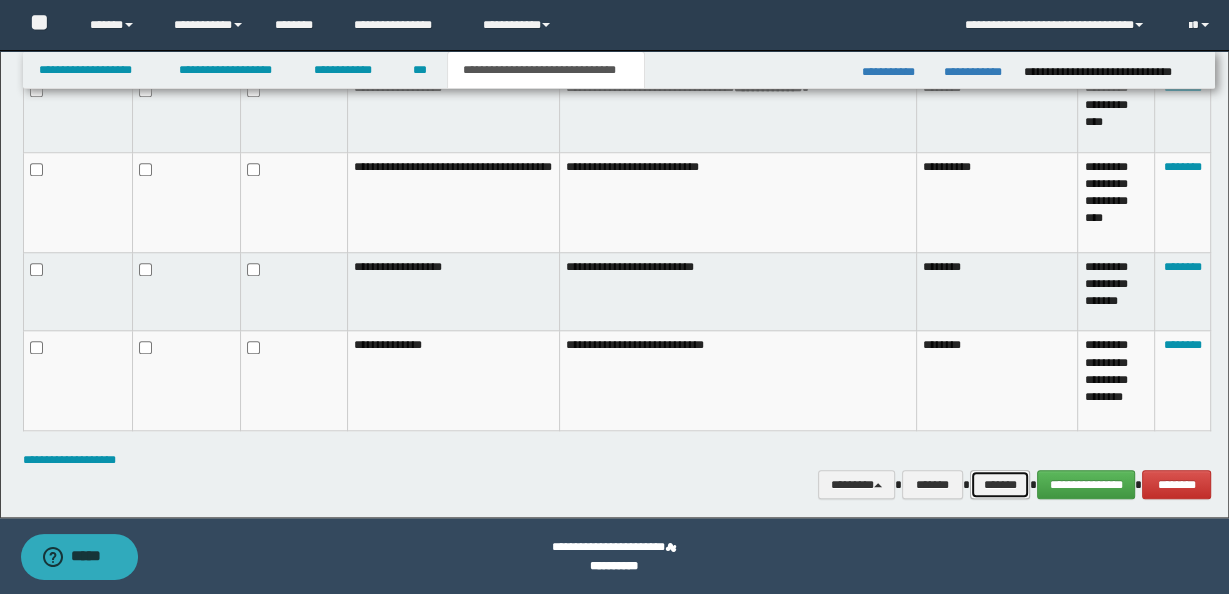 click on "*******" at bounding box center [1000, 484] 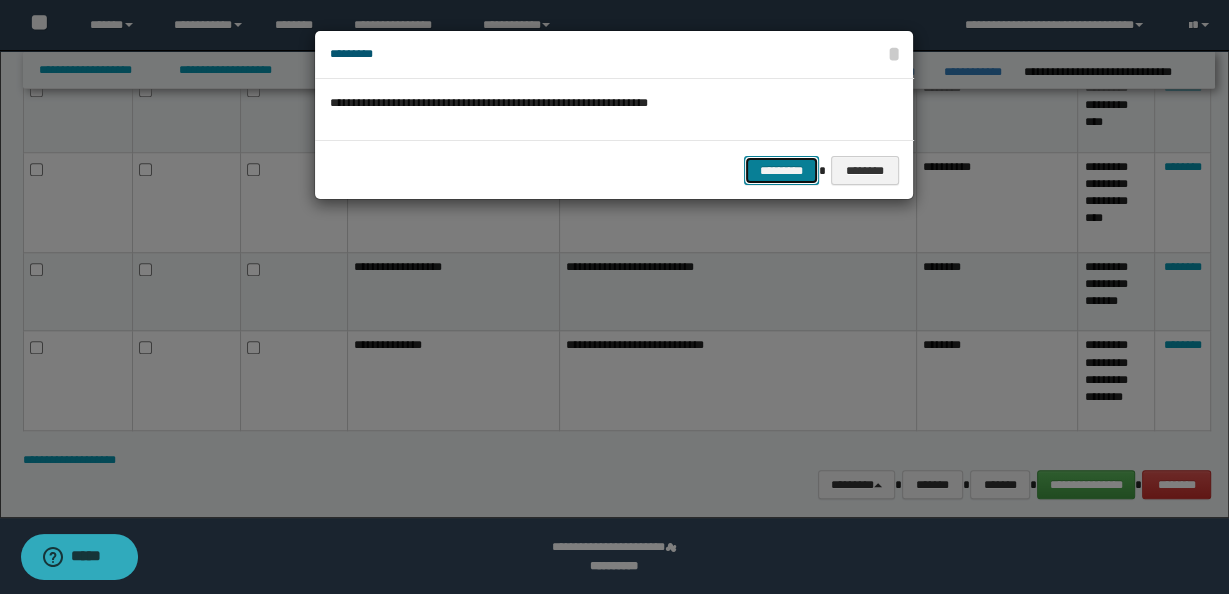 click on "*********" at bounding box center [781, 170] 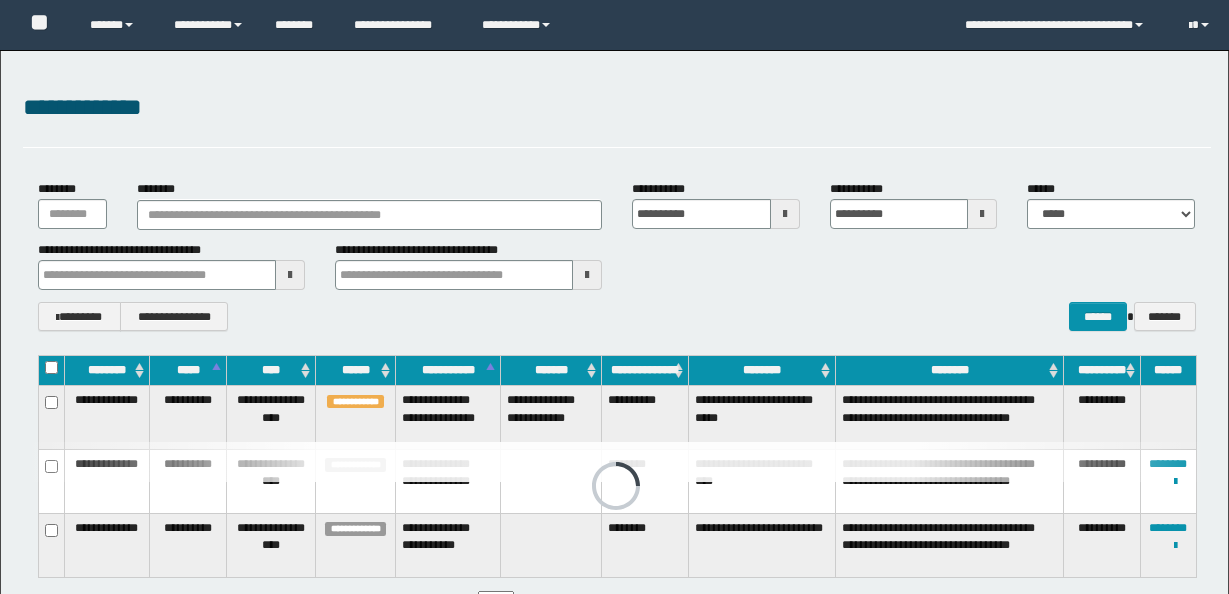 scroll, scrollTop: 115, scrollLeft: 0, axis: vertical 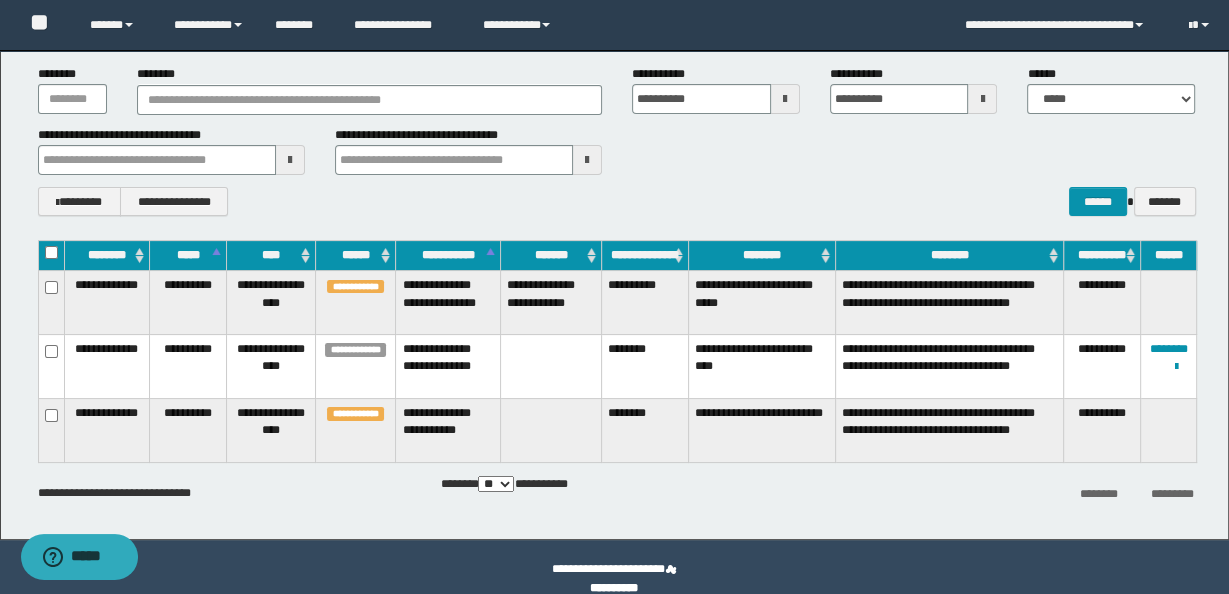 click on "**********" at bounding box center [221, 489] 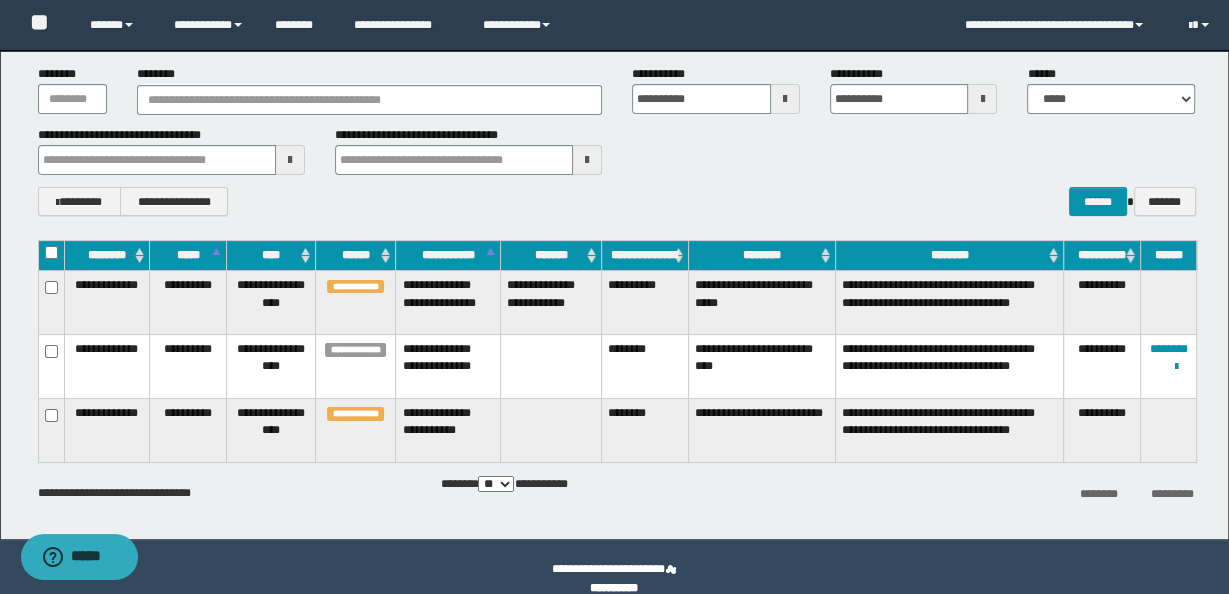 click on "**********" at bounding box center (616, 492) 